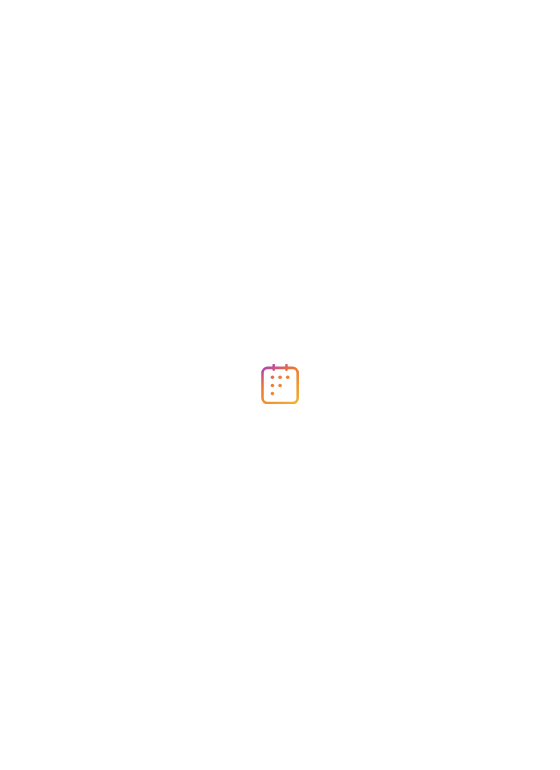 scroll, scrollTop: 0, scrollLeft: 0, axis: both 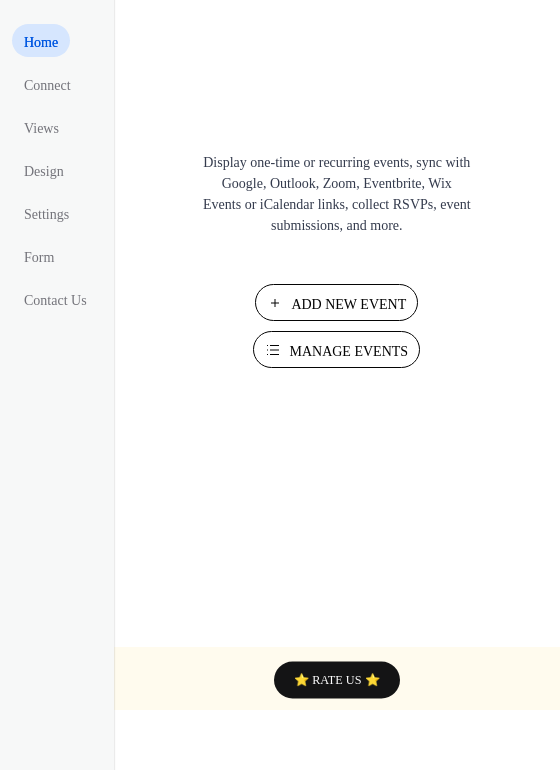 click on "Add New Event" at bounding box center [336, 302] 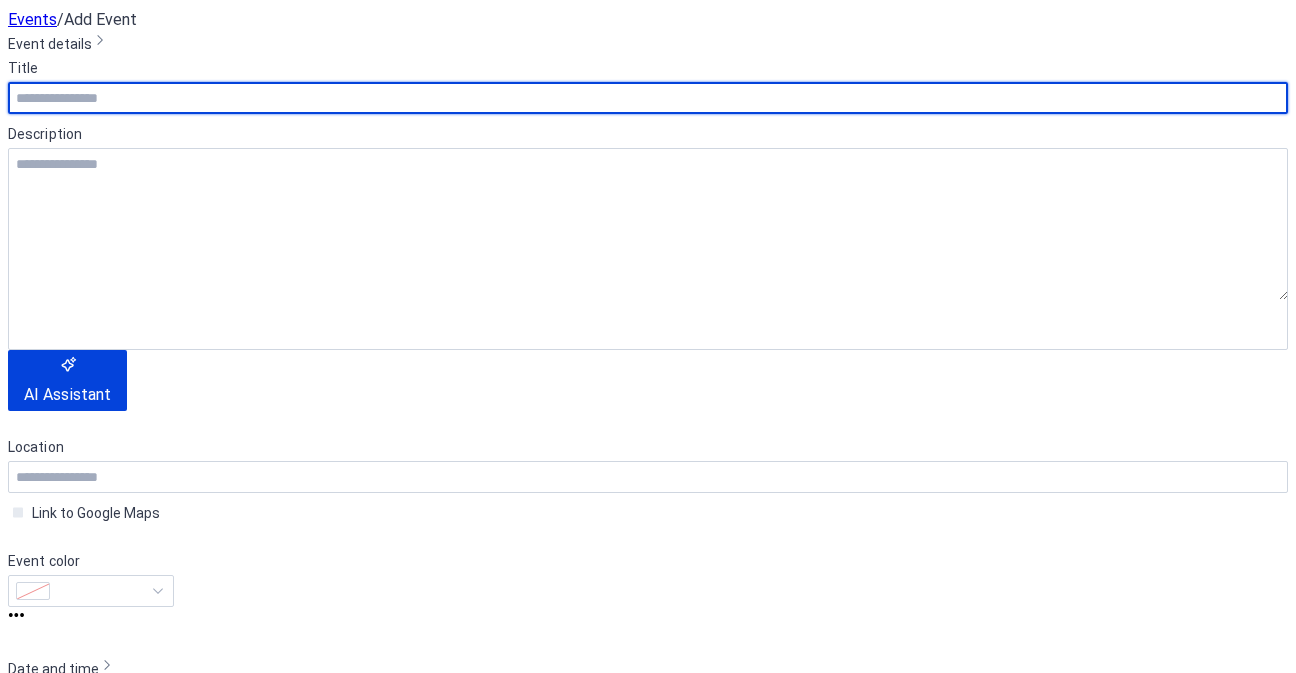 scroll, scrollTop: 0, scrollLeft: 0, axis: both 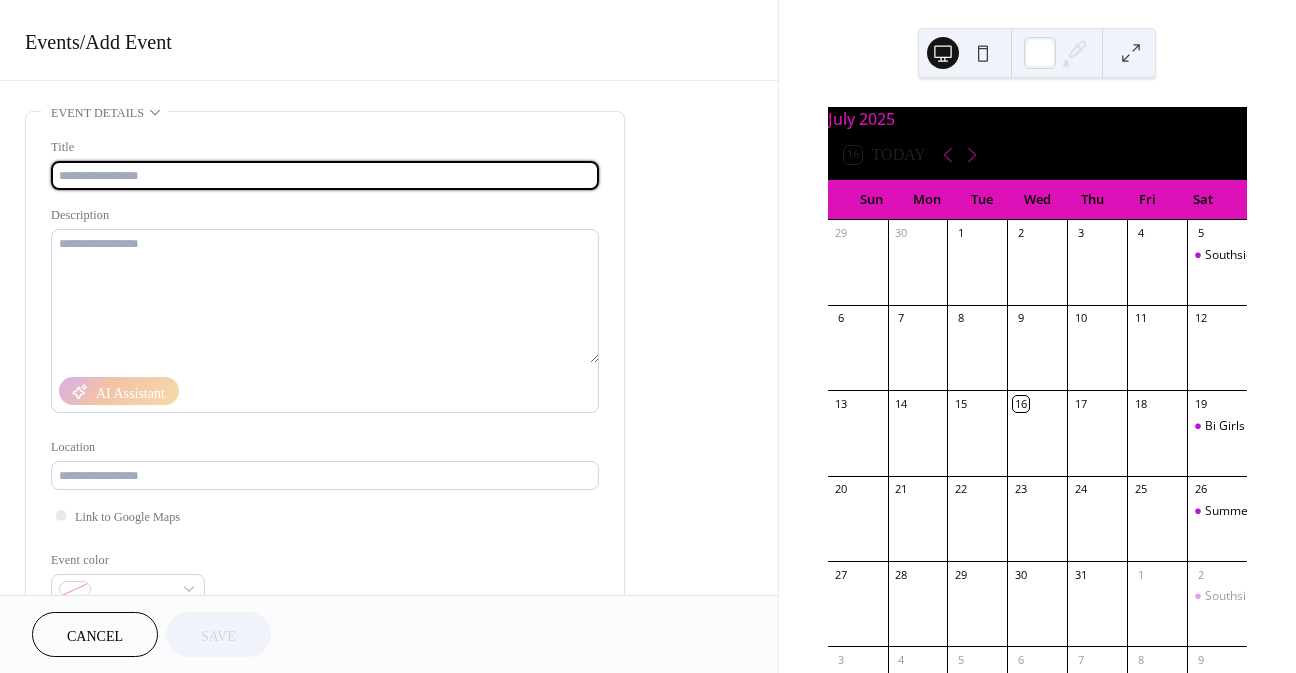 click at bounding box center (325, 175) 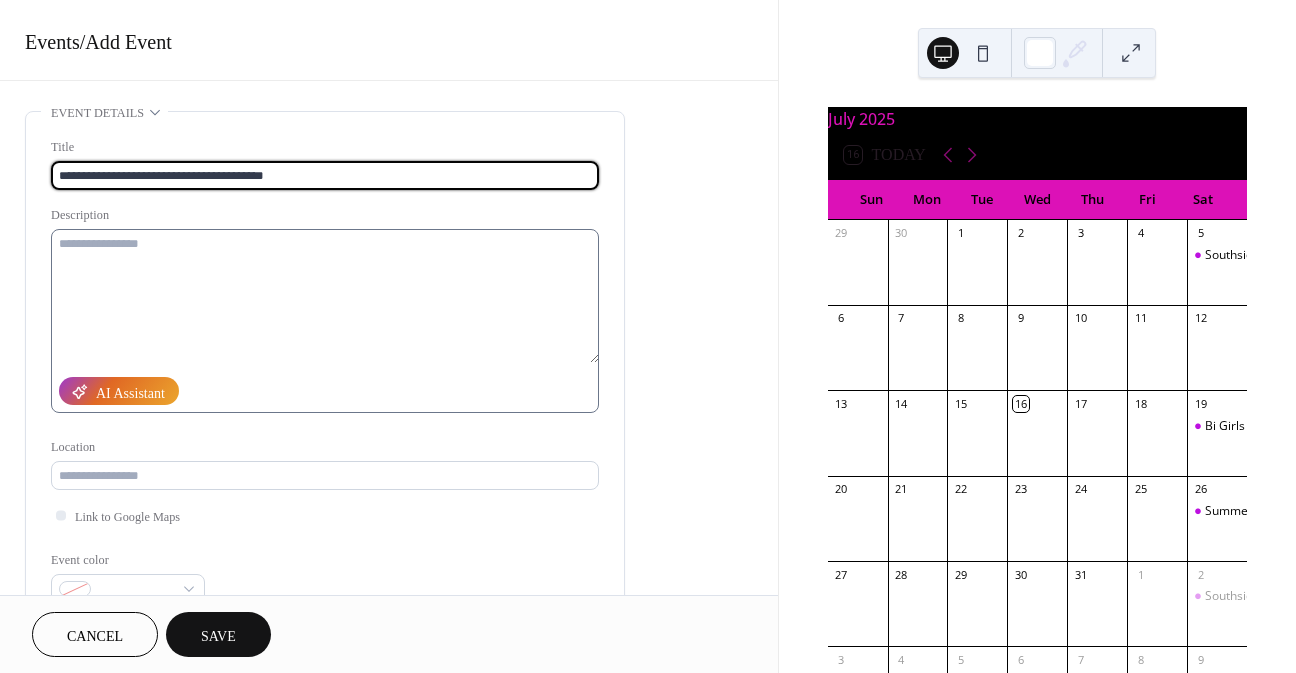 type on "**********" 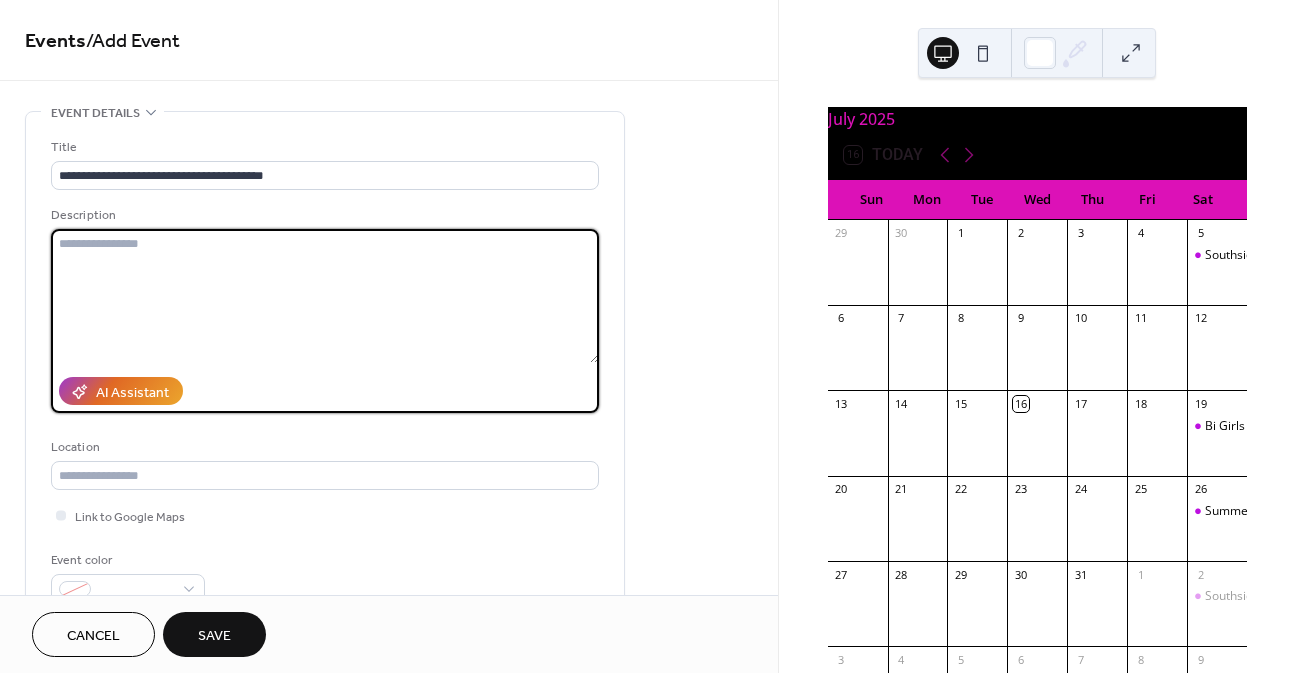paste on "**********" 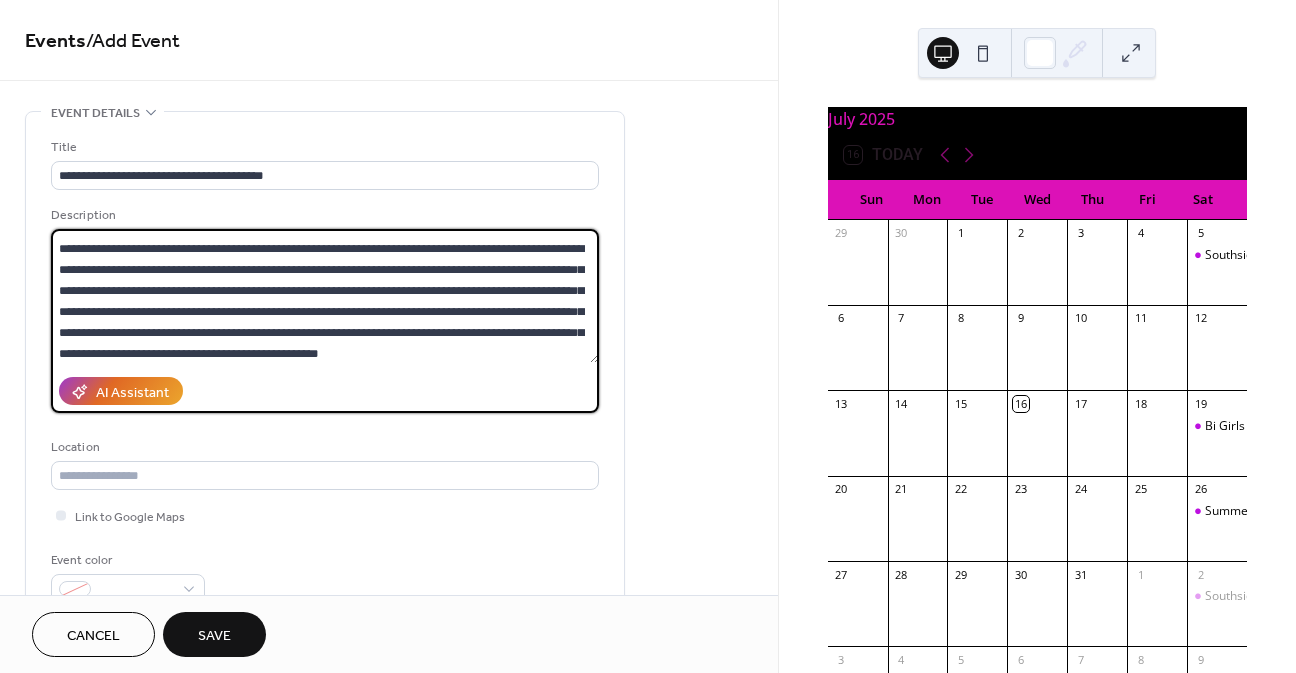 scroll, scrollTop: 248, scrollLeft: 0, axis: vertical 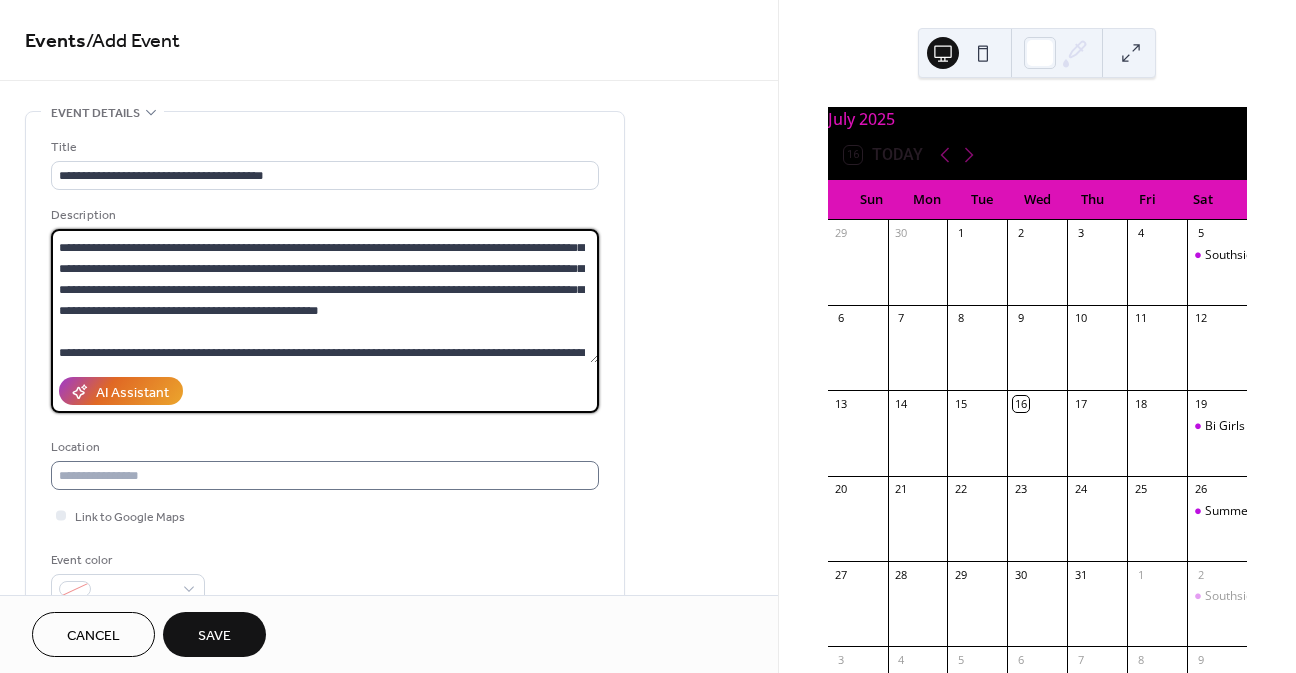 type on "**********" 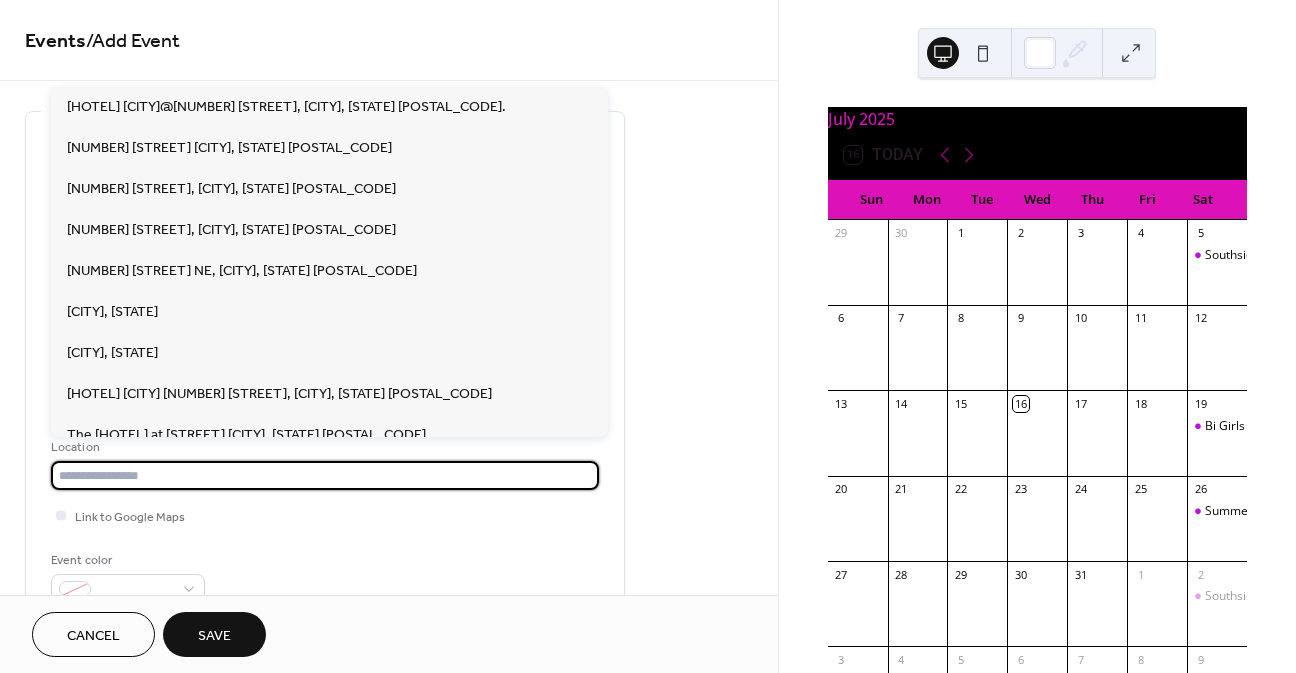 click at bounding box center (325, 475) 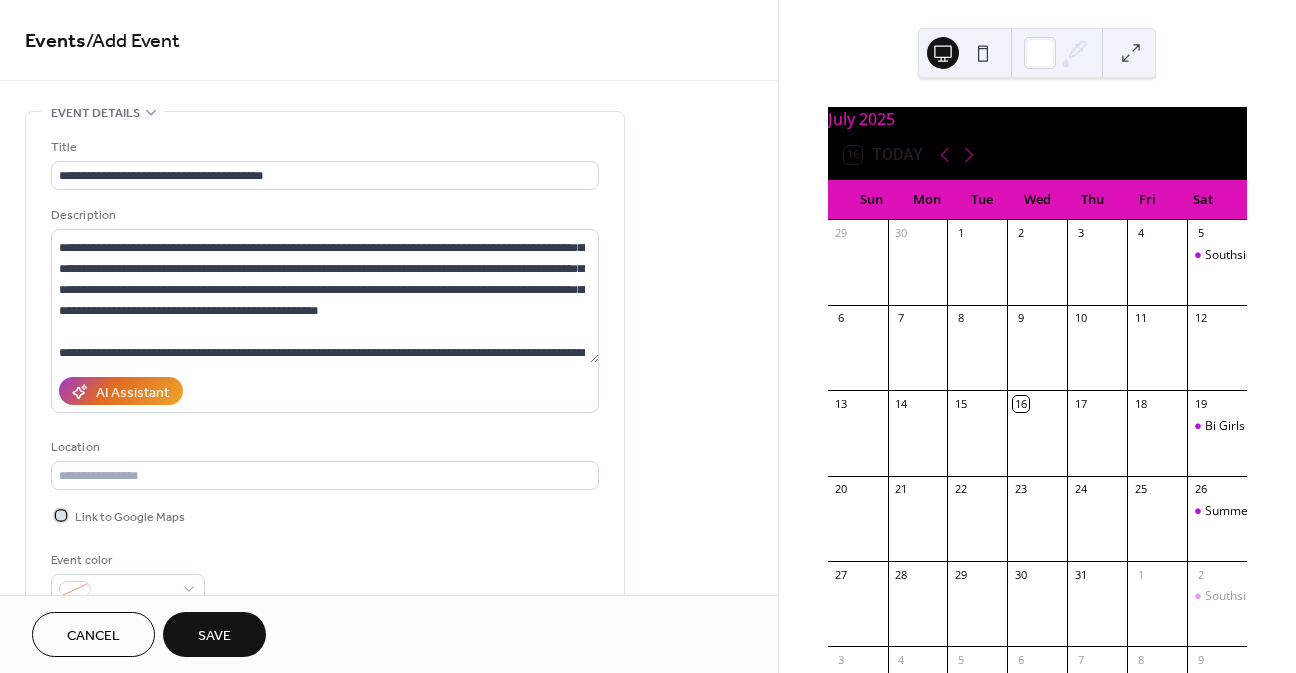 click on "Link to Google Maps" at bounding box center (130, 517) 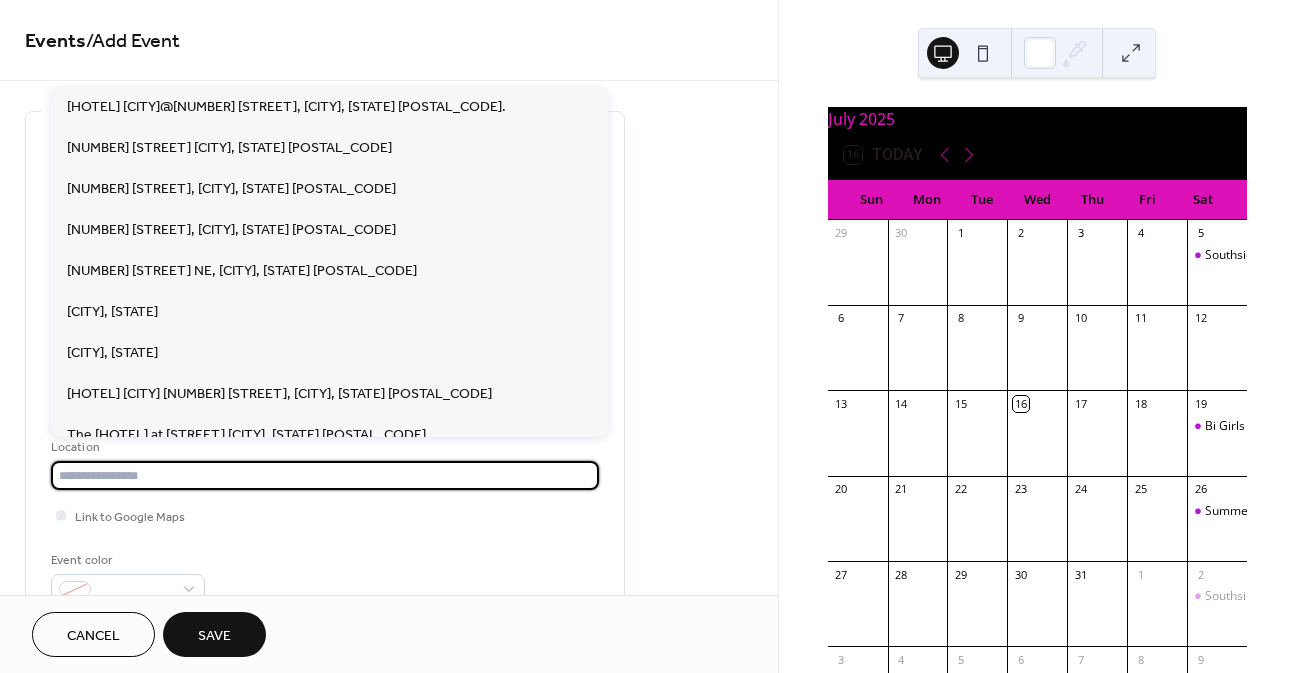 click at bounding box center [325, 475] 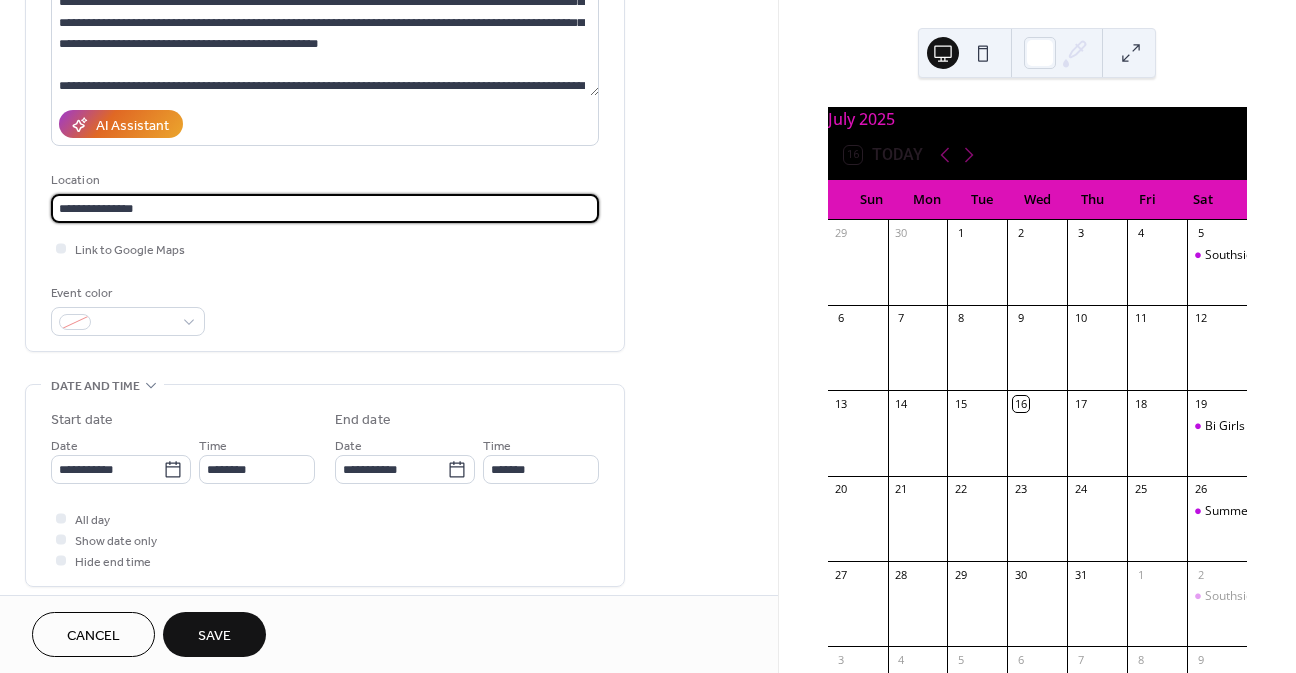 scroll, scrollTop: 268, scrollLeft: 0, axis: vertical 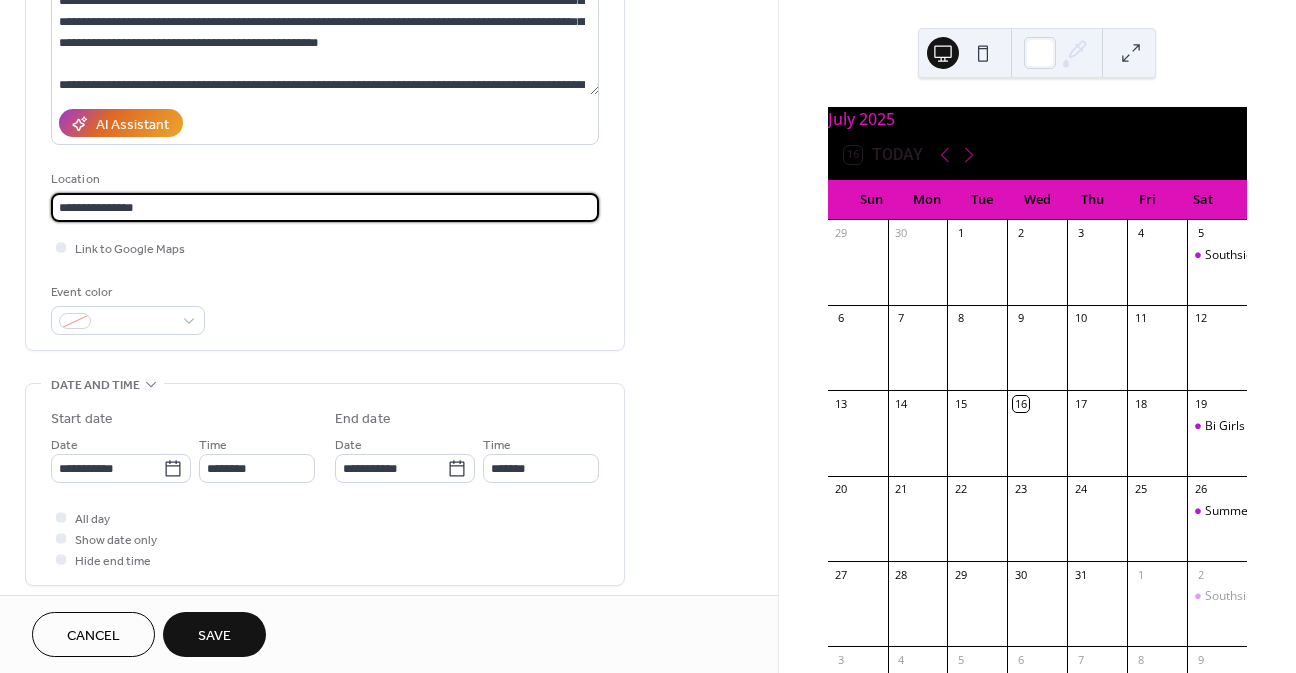click on "**********" at bounding box center (325, 207) 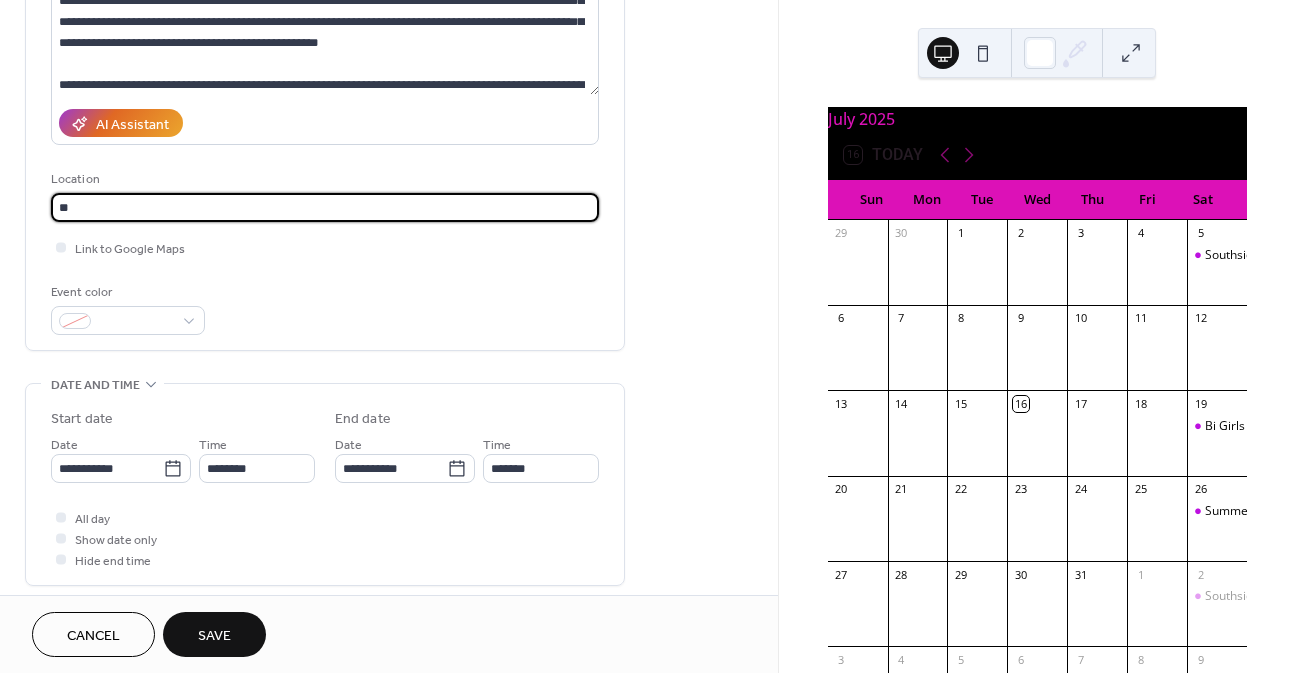 type on "*" 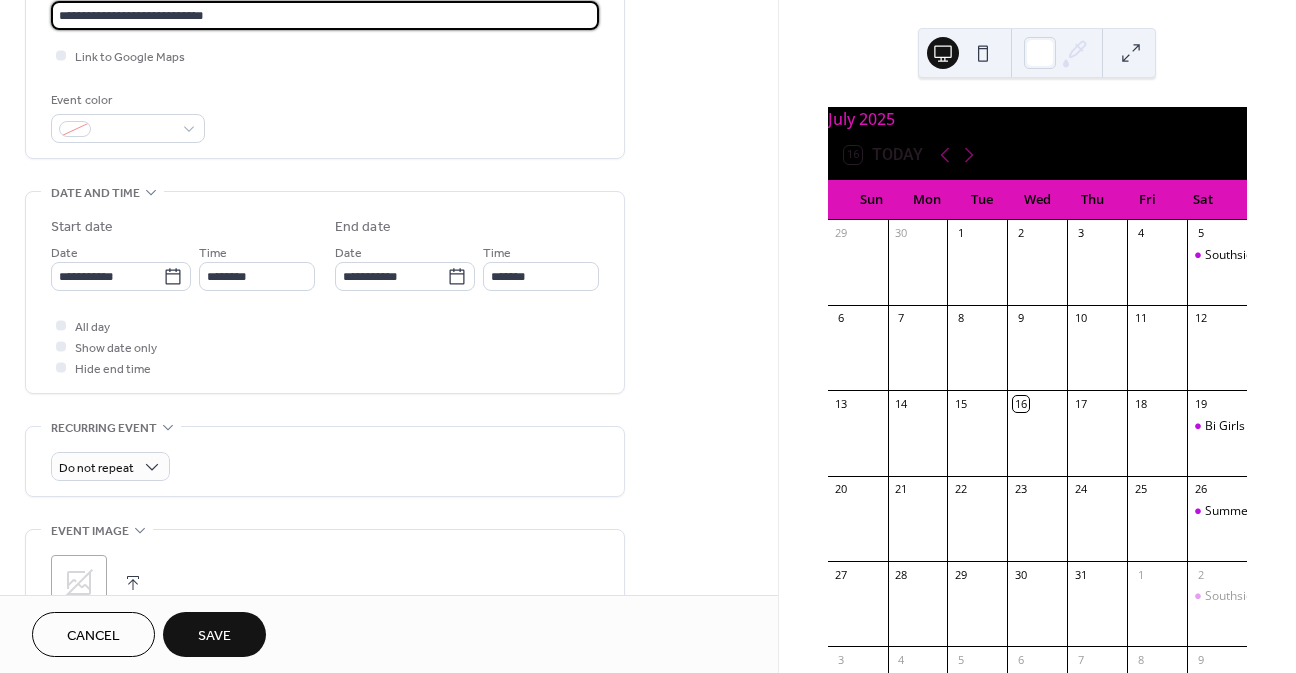 scroll, scrollTop: 464, scrollLeft: 0, axis: vertical 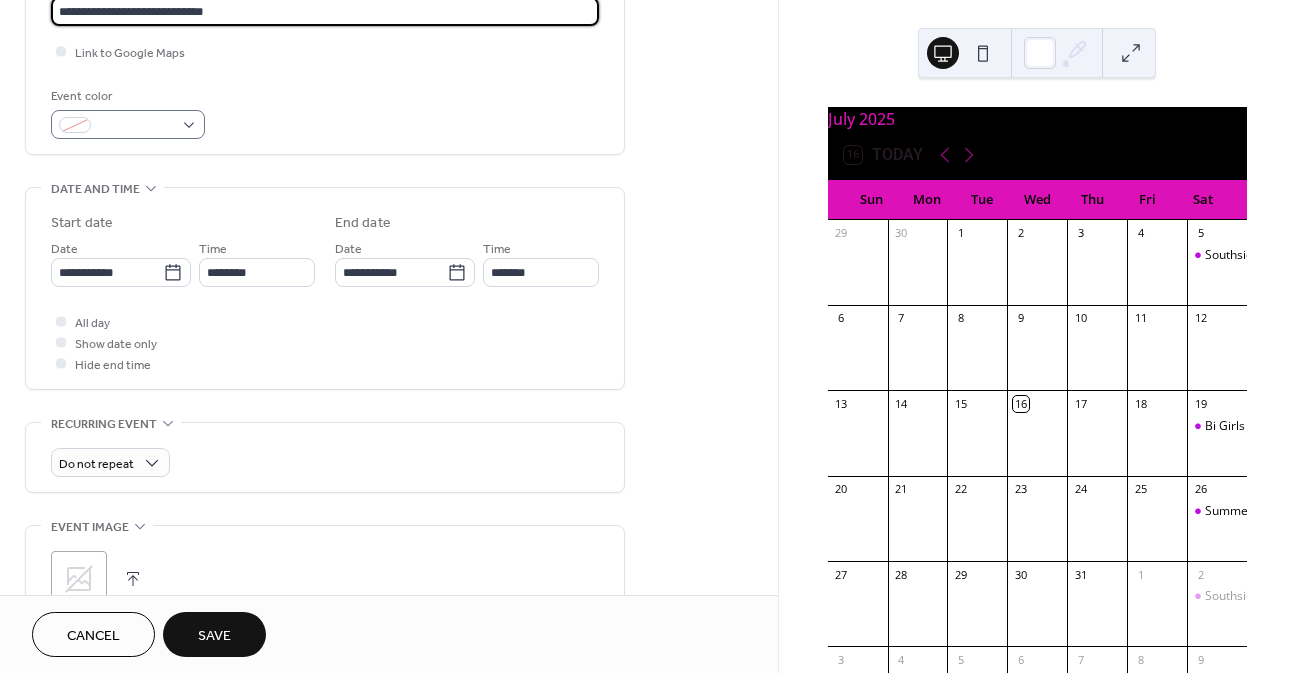 type on "**********" 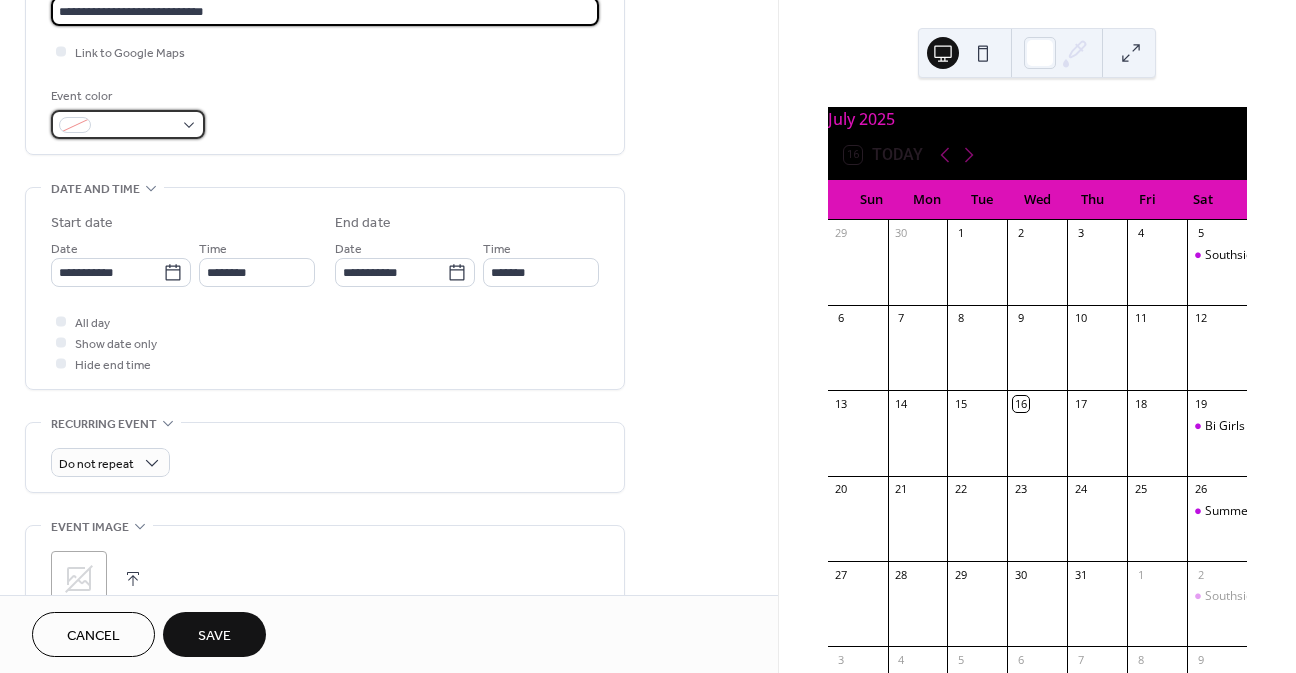 click at bounding box center [136, 126] 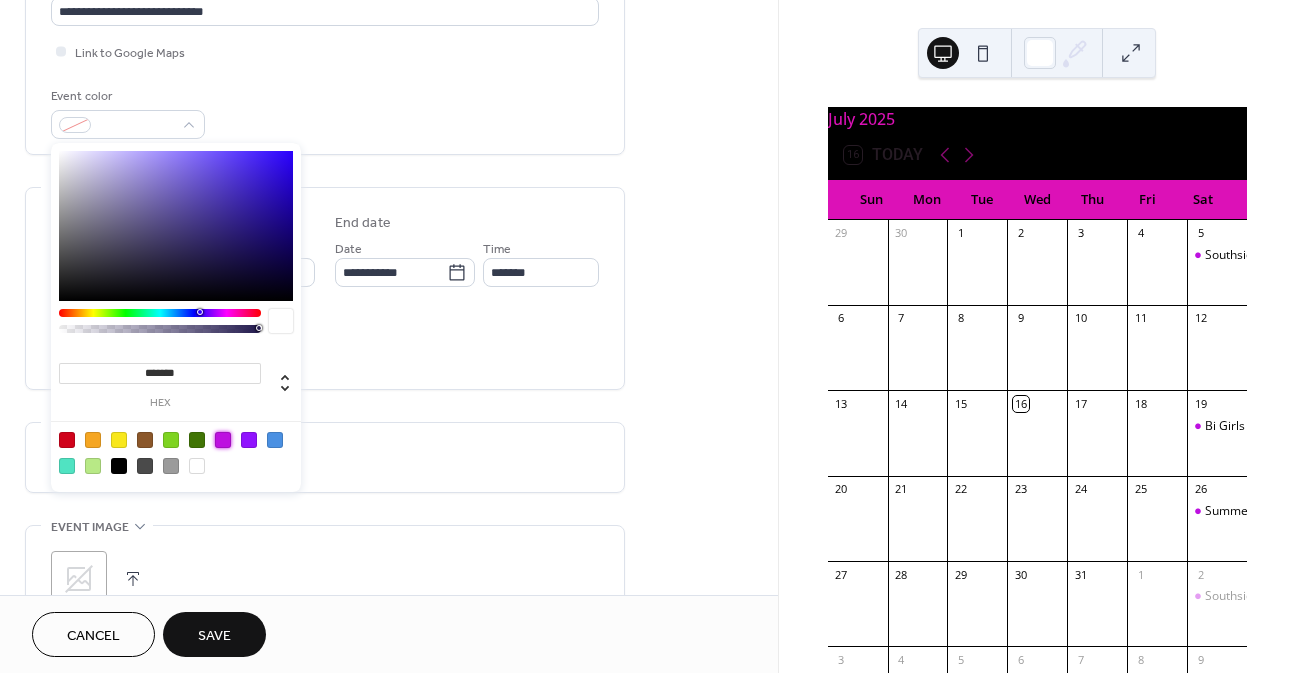 click at bounding box center [223, 440] 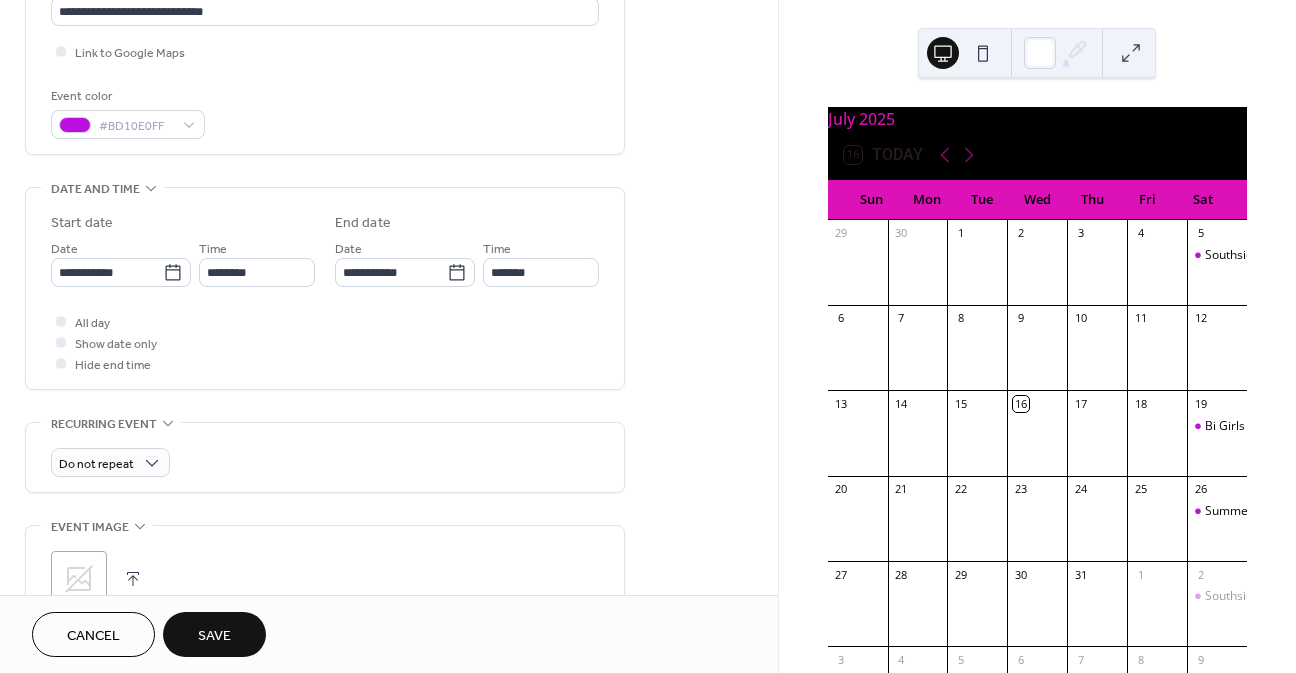 click on "**********" at bounding box center [325, 357] 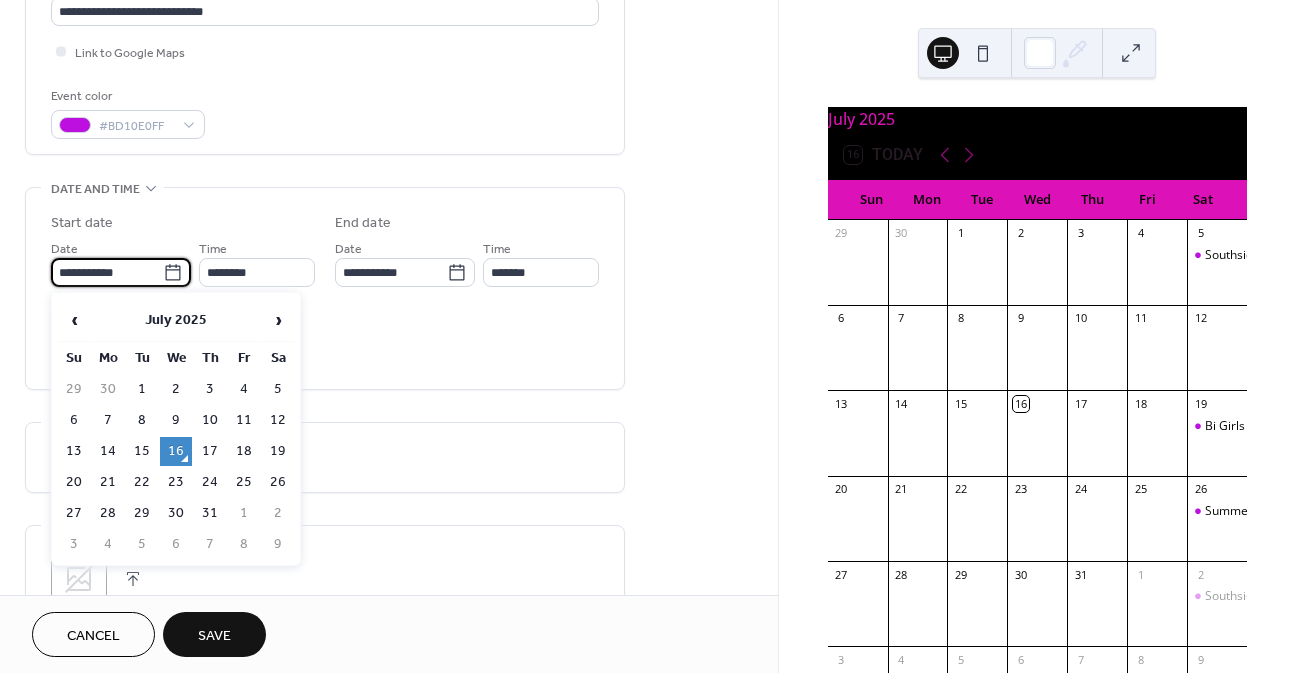 click on "**********" at bounding box center [107, 272] 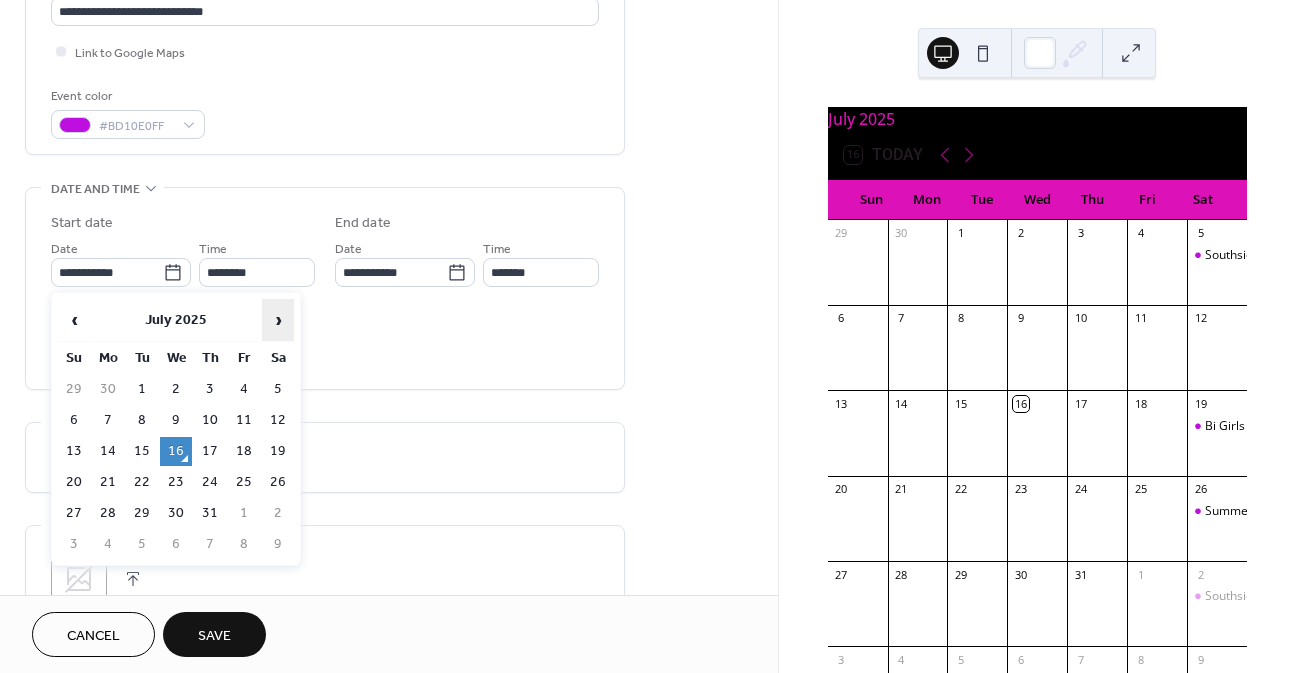 click on "›" at bounding box center (278, 320) 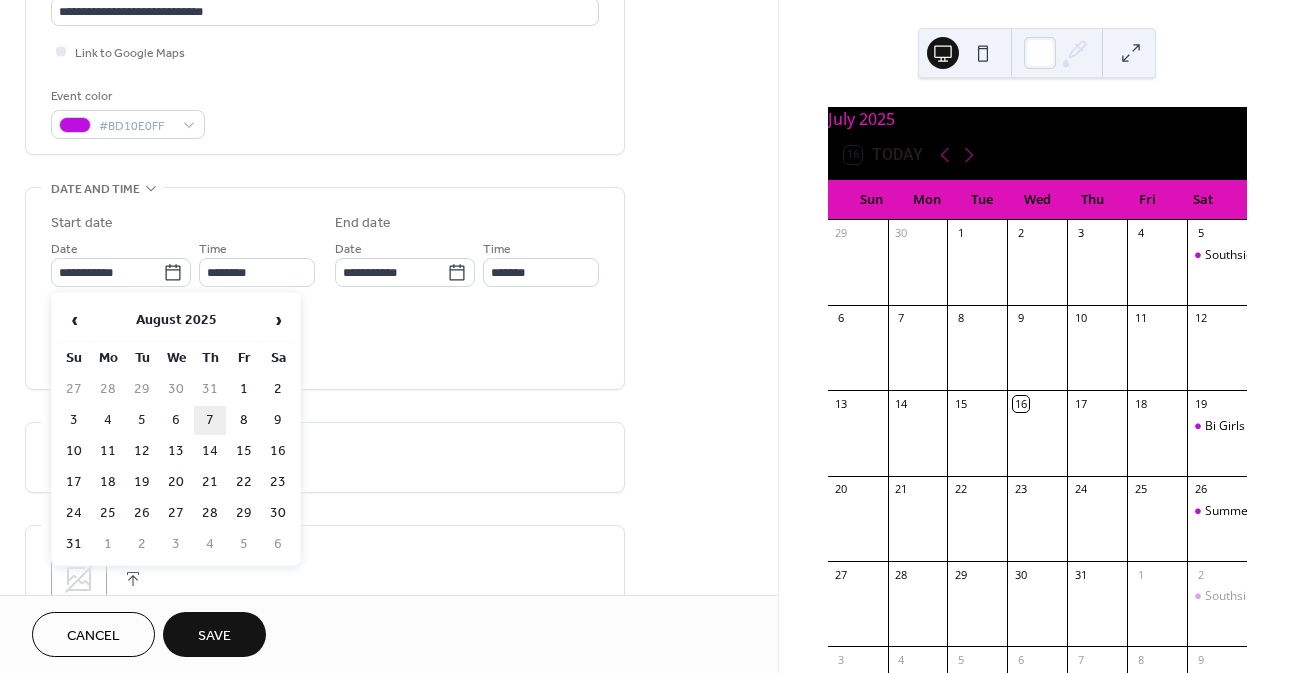 click on "7" at bounding box center (210, 420) 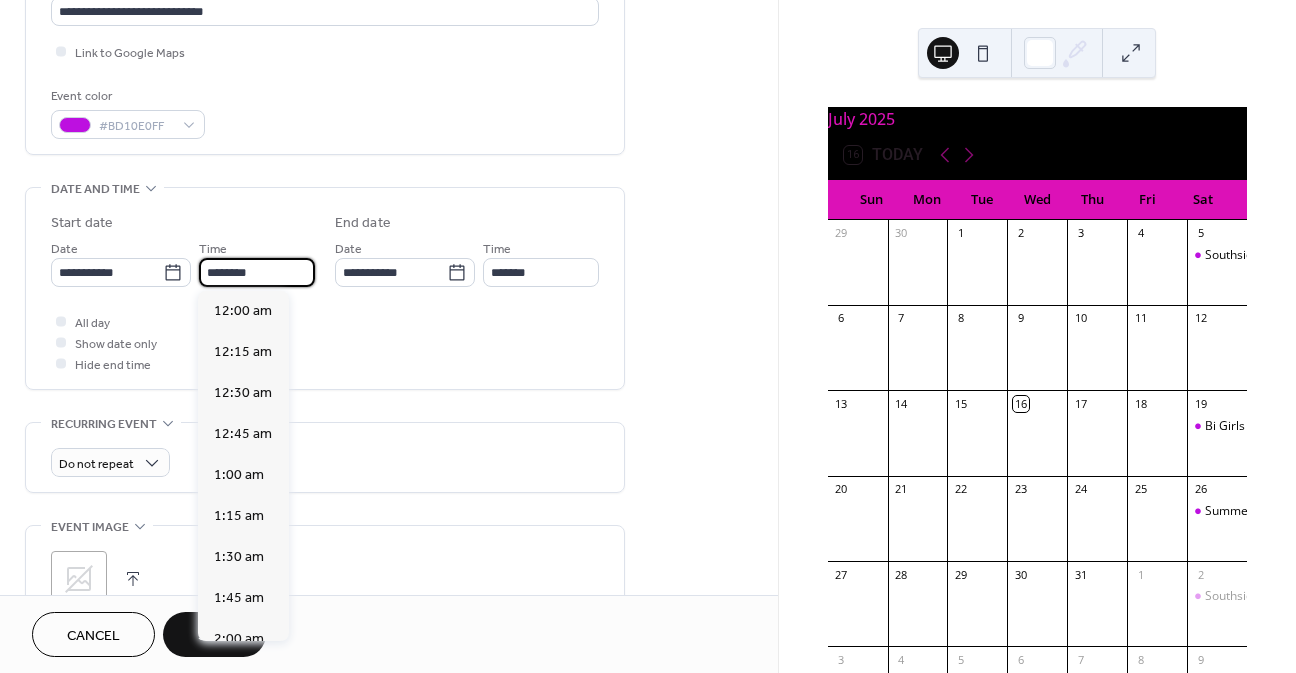 scroll, scrollTop: 1944, scrollLeft: 0, axis: vertical 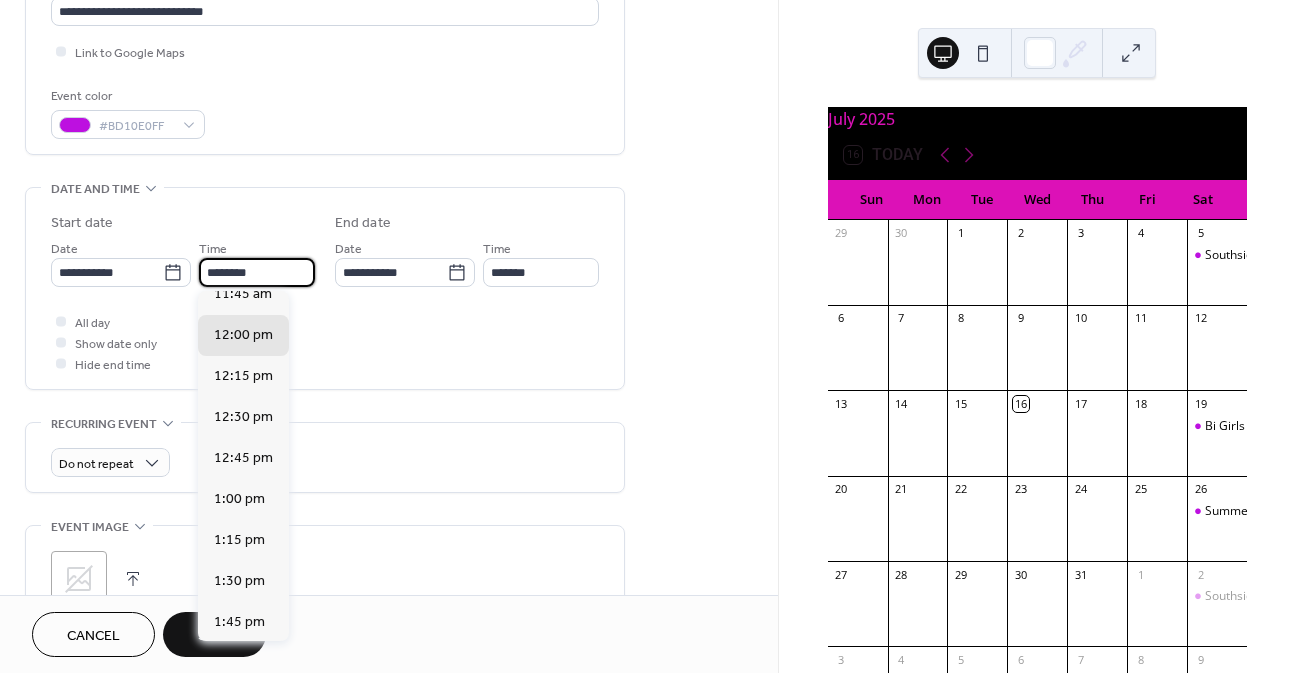 click on "********" at bounding box center (257, 272) 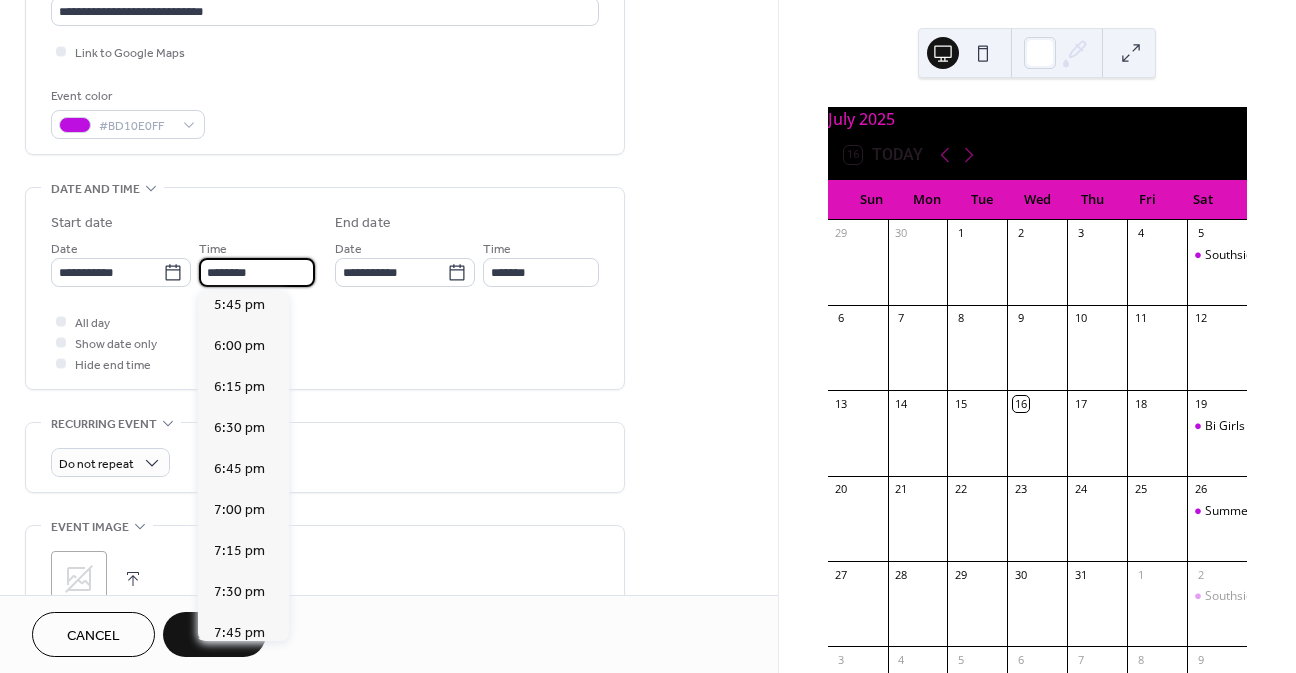 scroll, scrollTop: 2919, scrollLeft: 0, axis: vertical 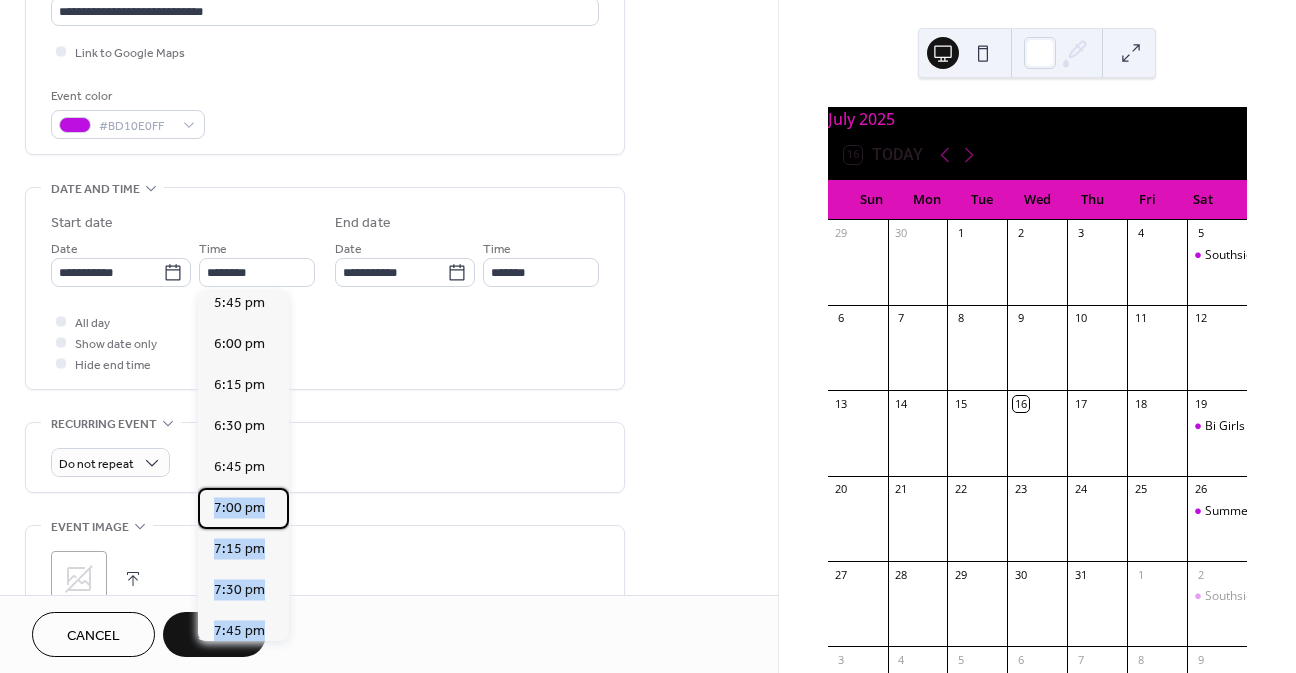 drag, startPoint x: 237, startPoint y: 451, endPoint x: 233, endPoint y: 630, distance: 179.0447 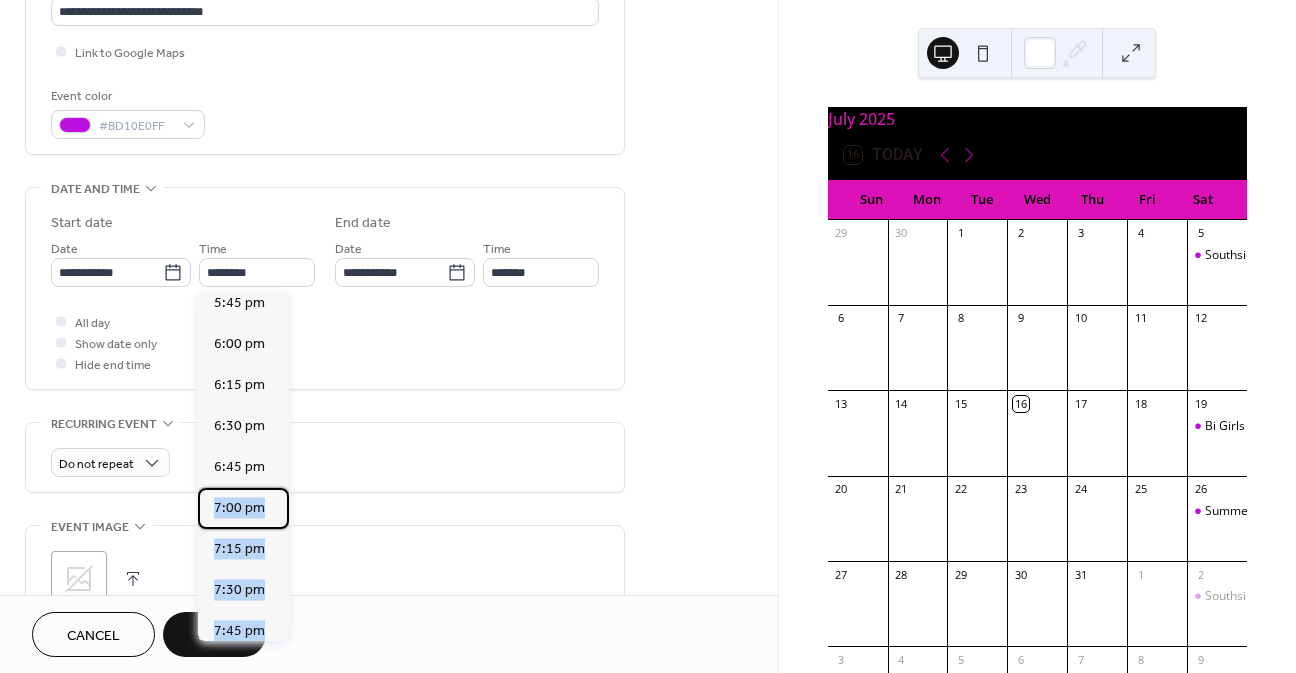 click on "12:00 am 12:15 am 12:30 am 12:45 am 1:00 am 1:15 am 1:30 am 1:45 am 2:00 am 2:15 am 2:30 am 2:45 am 3:00 am 3:15 am 3:30 am 3:45 am 4:00 am 4:15 am 4:30 am 4:45 am 5:00 am 5:15 am 5:30 am 5:45 am 6:00 am 6:15 am 6:30 am 6:45 am 7:00 am 7:15 am 7:30 am 7:45 am 8:00 am 8:15 am 8:30 am 8:45 am 9:00 am 9:15 am 9:30 am 9:45 am 10:00 am 10:15 am 10:30 am 10:45 am 11:00 am 11:15 am 11:30 am 11:45 am 12:00 pm 12:15 pm 12:30 pm 12:45 pm 1:00 pm 1:15 pm 1:30 pm 1:45 pm 2:00 pm 2:15 pm 2:30 pm 2:45 pm 3:00 pm 3:15 pm 3:30 pm 3:45 pm 4:00 pm 4:15 pm 4:30 pm 4:45 pm 5:00 pm 5:15 pm 5:30 pm 5:45 pm 6:00 pm 6:15 pm 6:30 pm 6:45 pm 7:00 pm 7:15 pm 7:30 pm 7:45 pm 8:00 pm 8:15 pm 8:30 pm 8:45 pm 9:00 pm 9:15 pm 9:30 pm 9:45 pm 10:00 pm 10:15 pm 10:30 pm 10:45 pm 11:00 pm 11:15 pm 11:30 pm 11:45 pm" at bounding box center (243, 466) 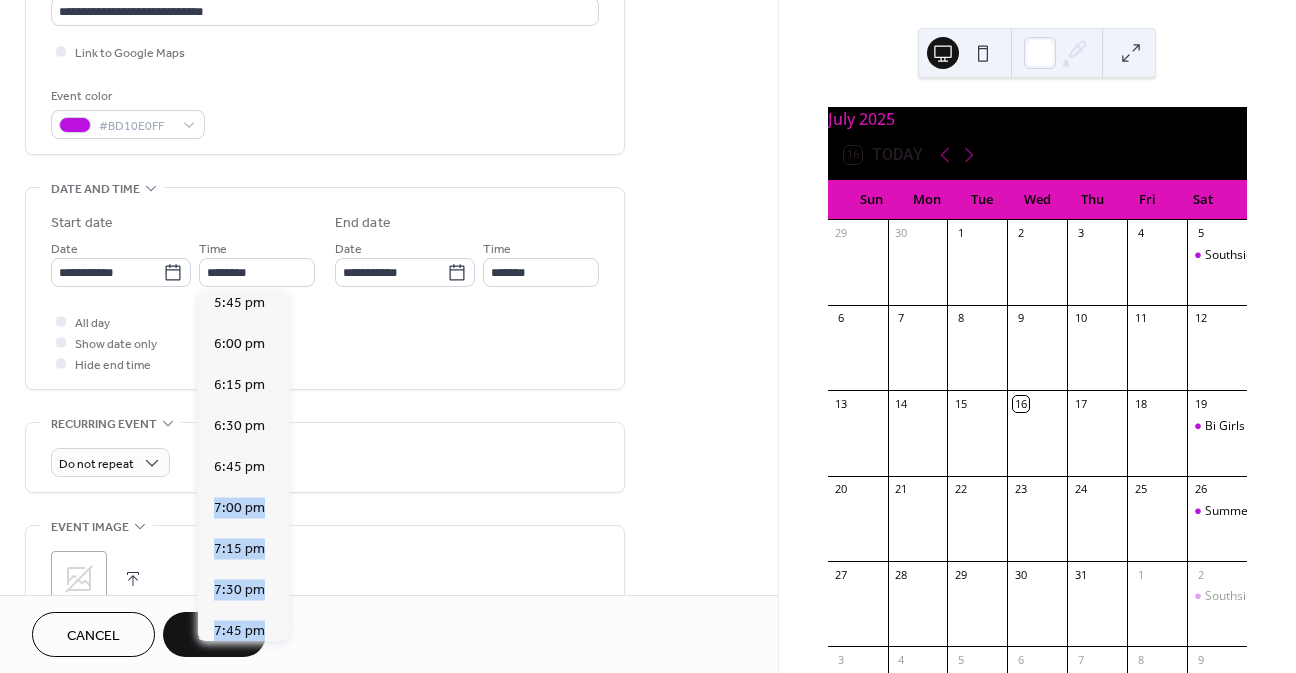 click on "8:00 pm" at bounding box center (239, 672) 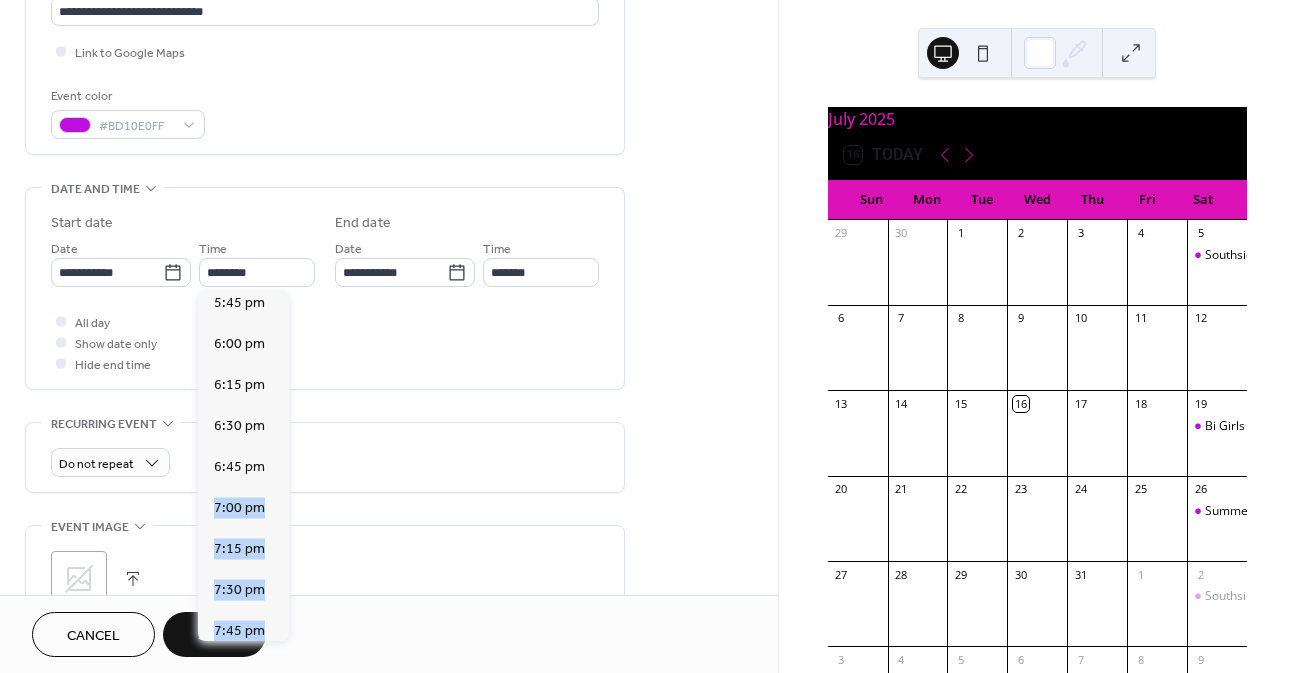 type on "*******" 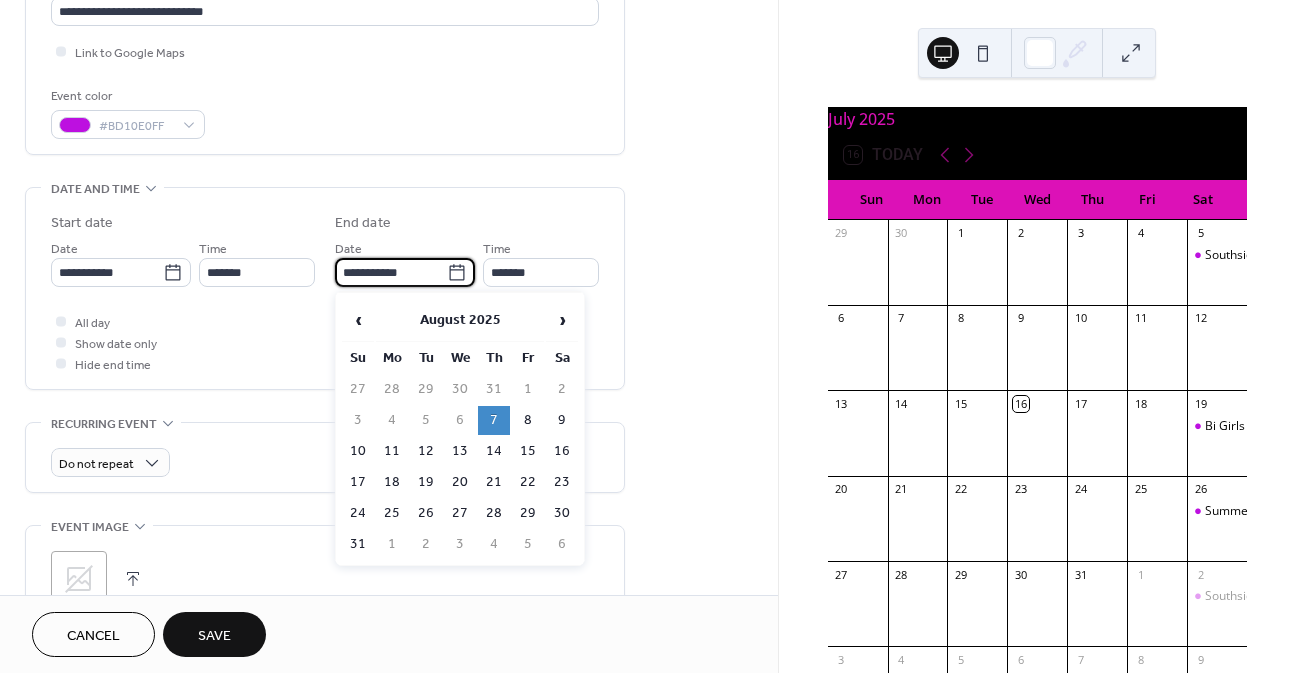 click on "**********" at bounding box center (391, 272) 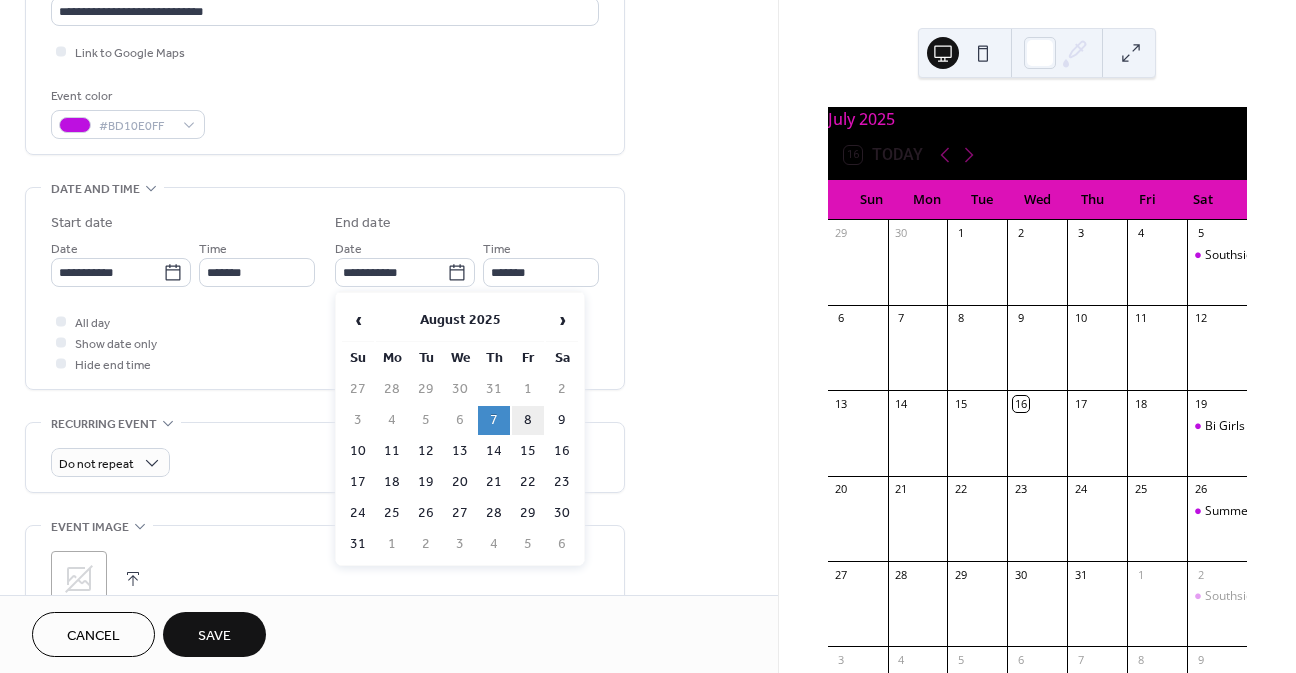 click on "8" at bounding box center [528, 420] 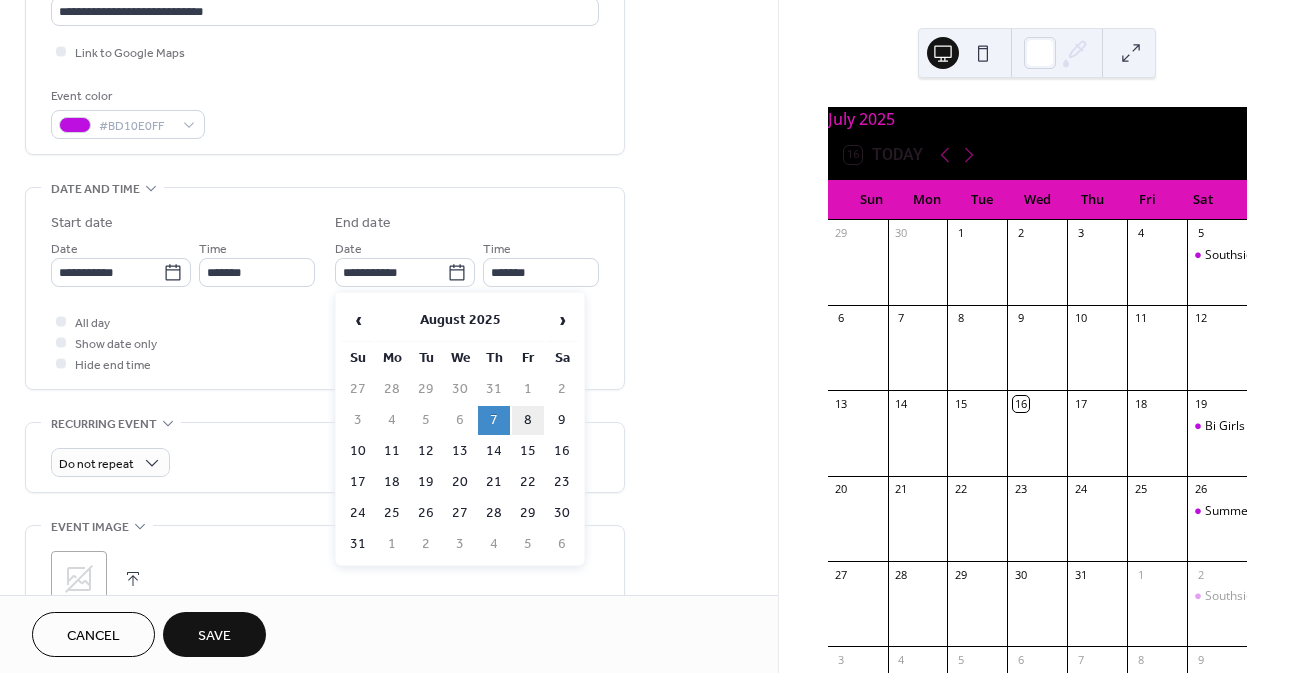 type on "**********" 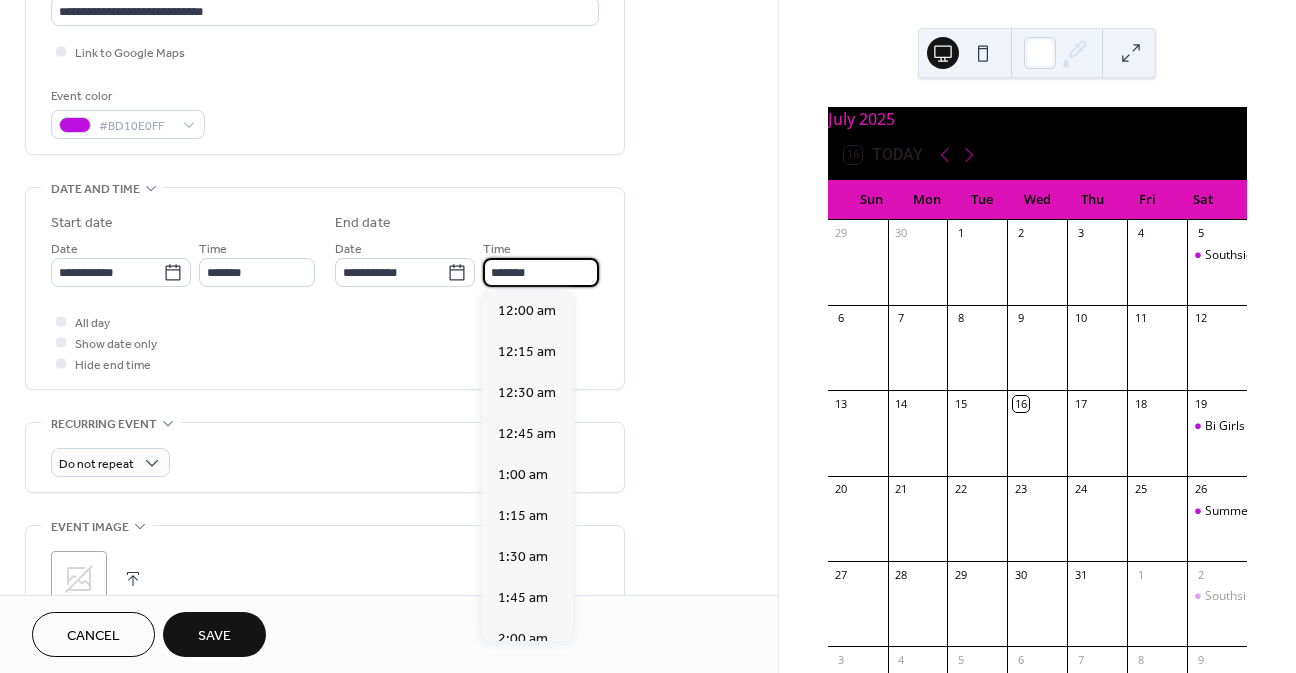 click on "*******" at bounding box center (541, 272) 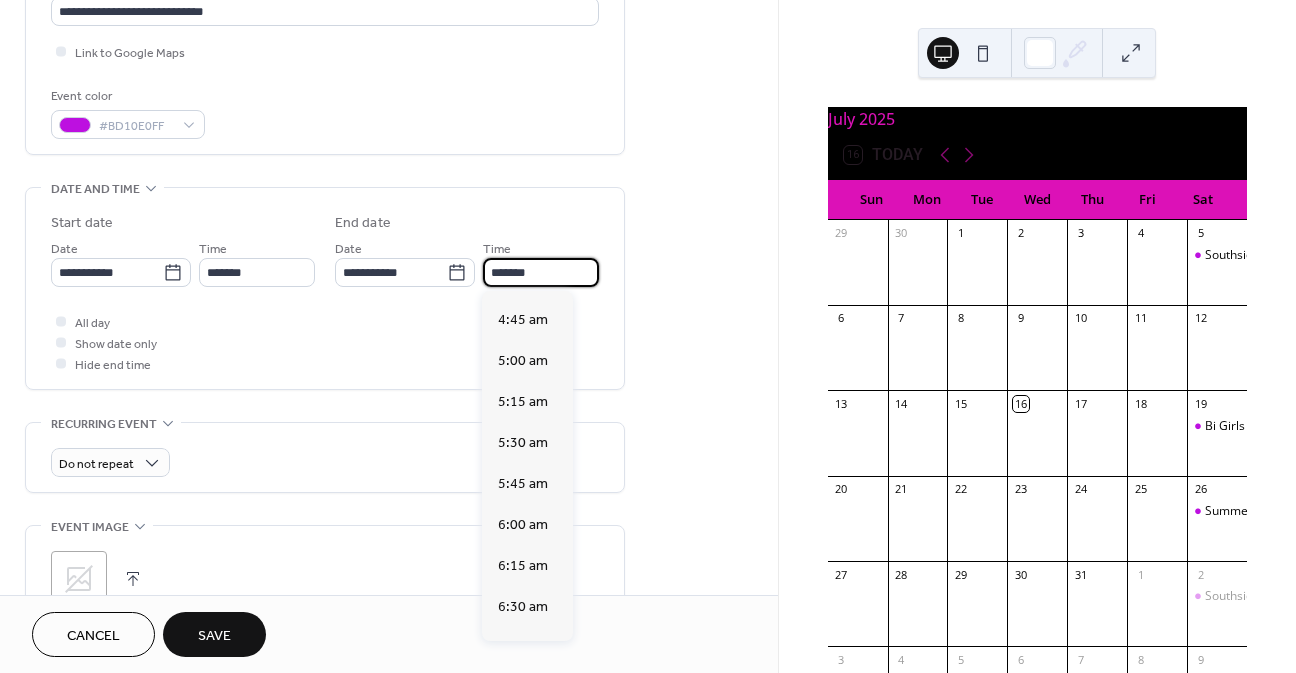 scroll, scrollTop: 0, scrollLeft: 0, axis: both 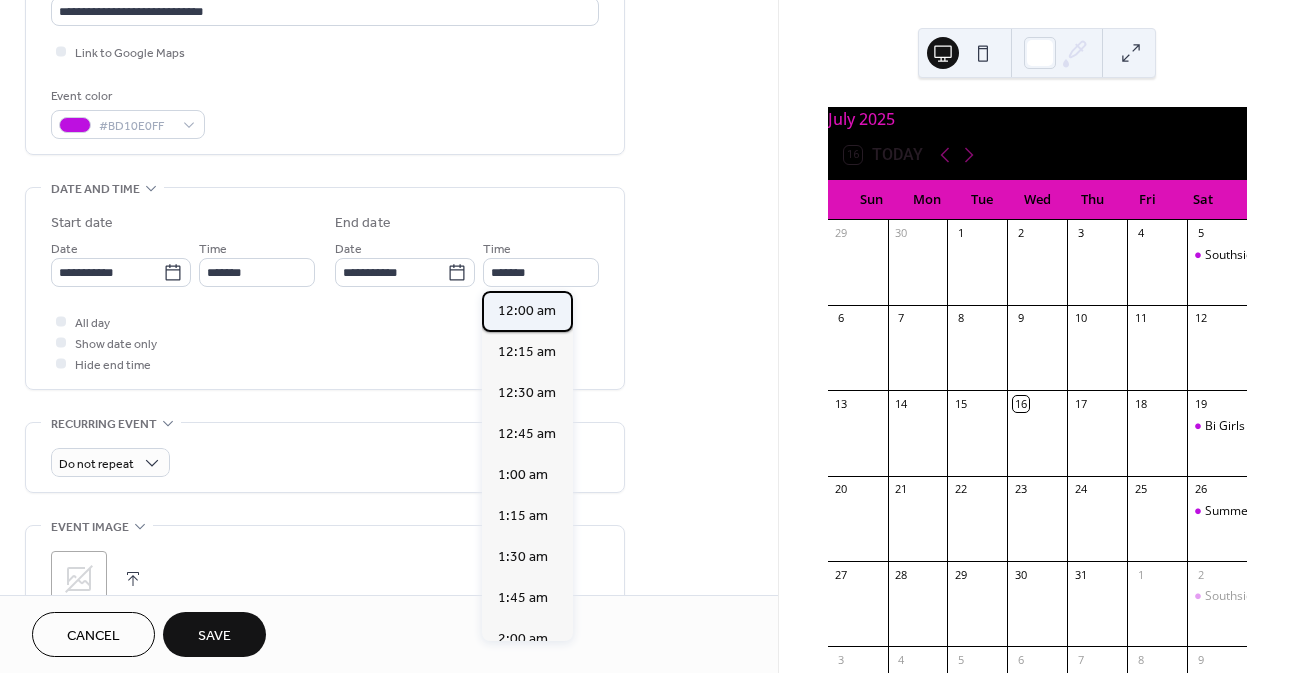 click on "12:00 am" at bounding box center (527, 311) 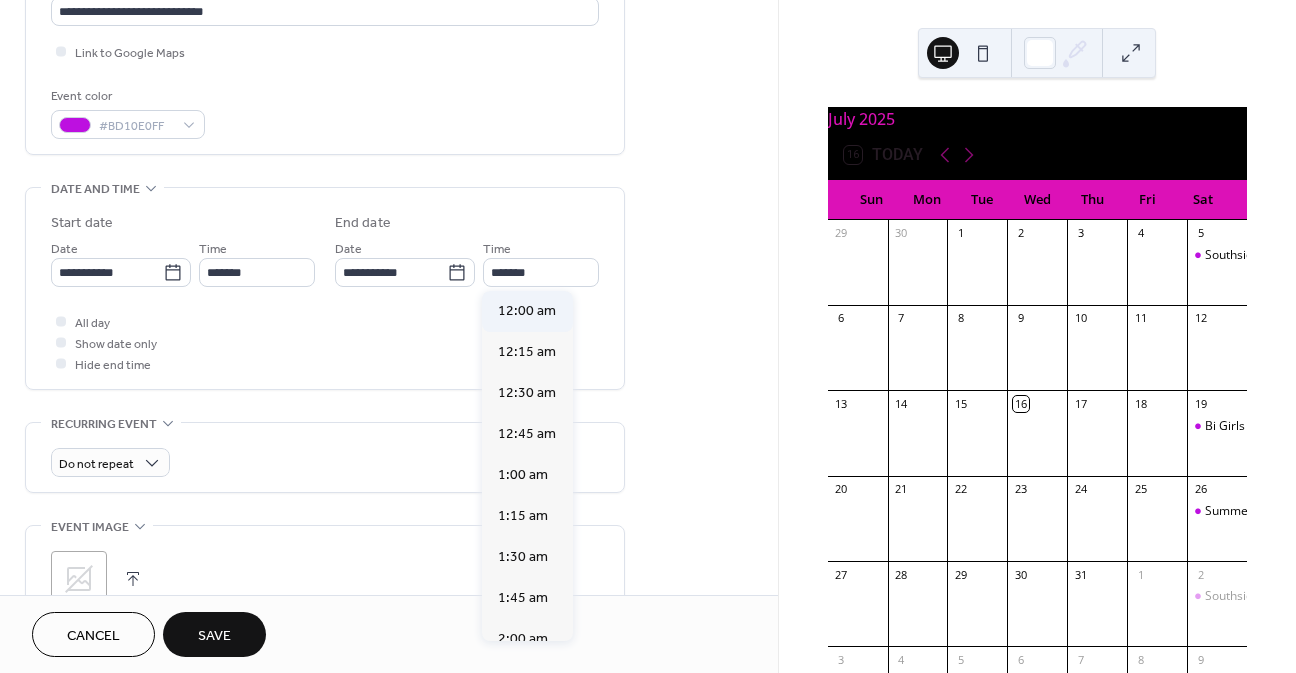 type on "********" 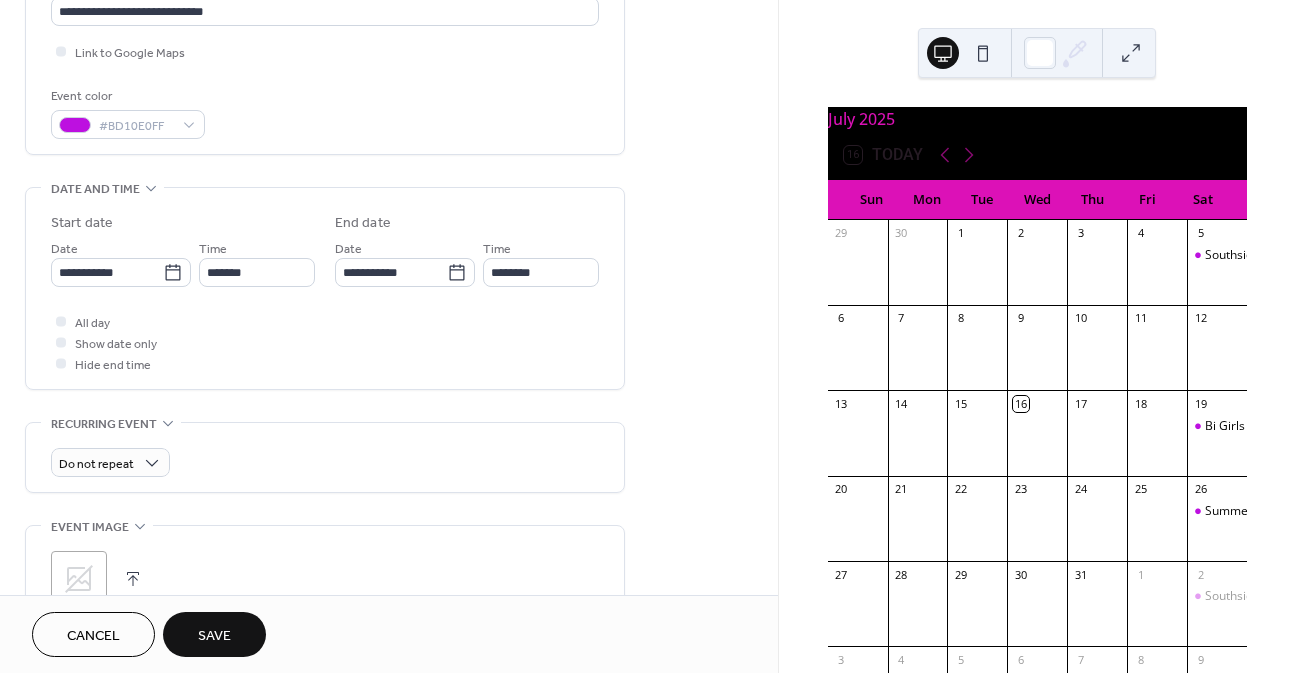 scroll, scrollTop: 623, scrollLeft: 0, axis: vertical 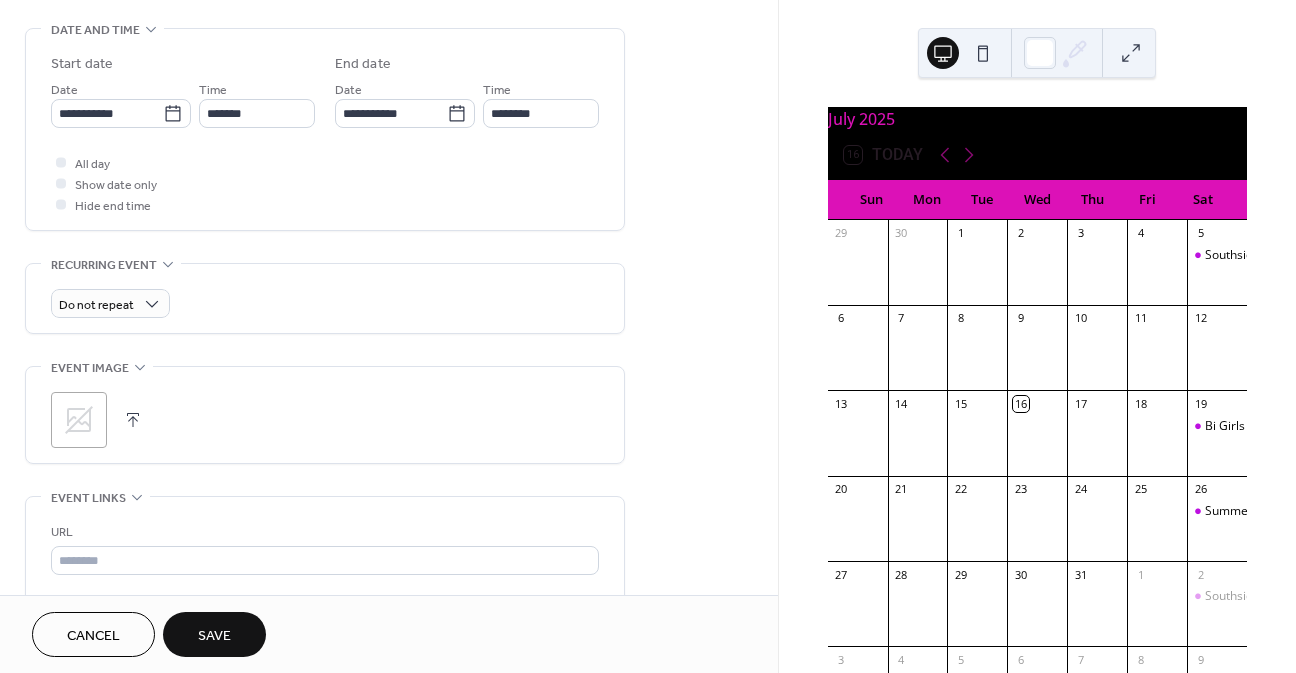 click 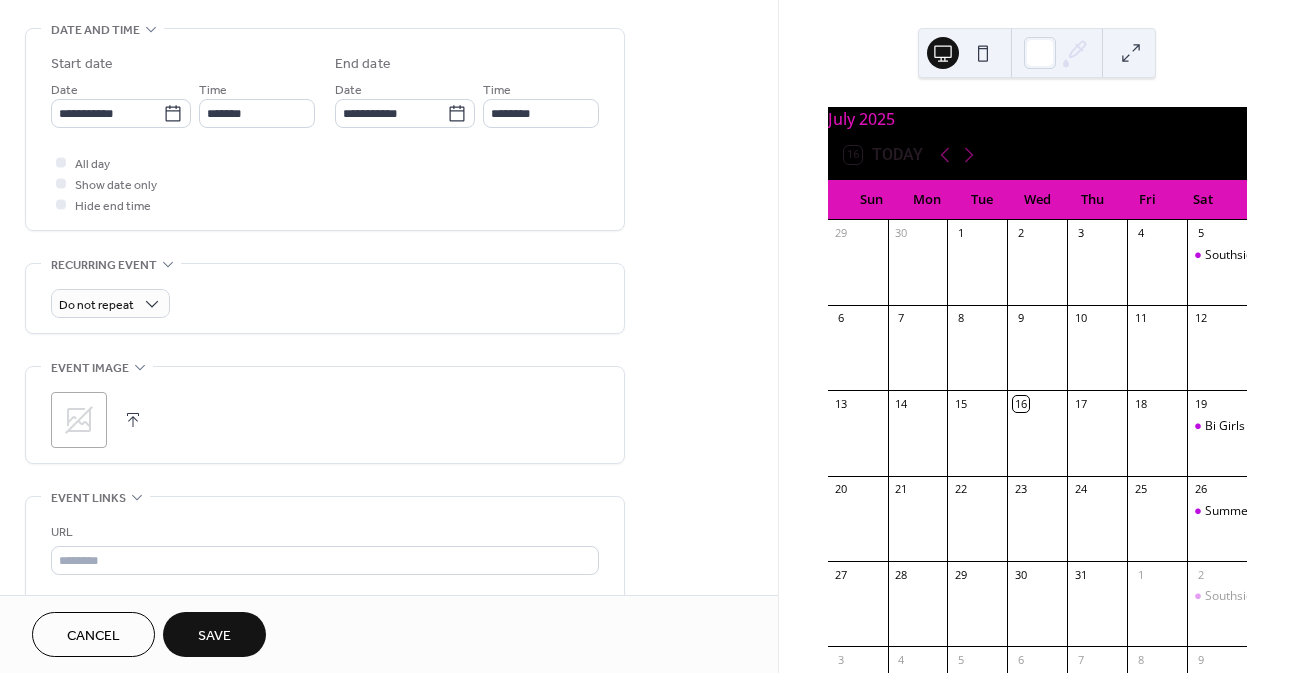 click 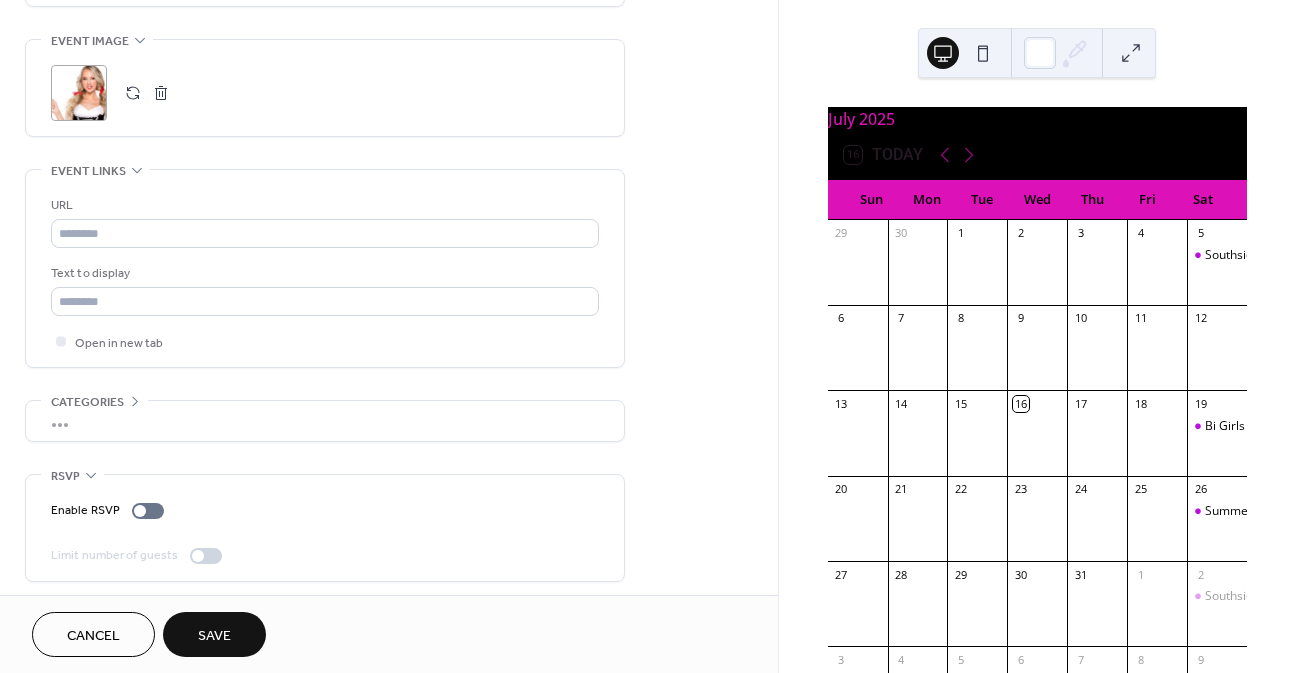 scroll, scrollTop: 958, scrollLeft: 0, axis: vertical 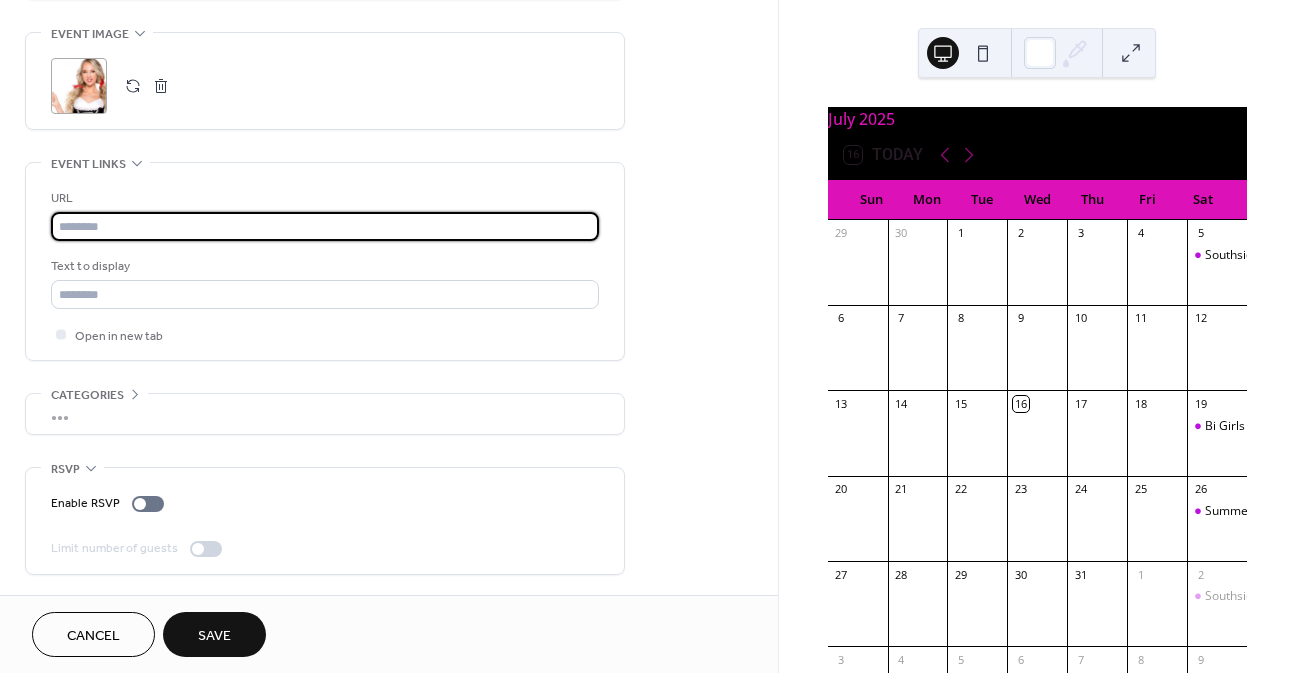 click at bounding box center (325, 226) 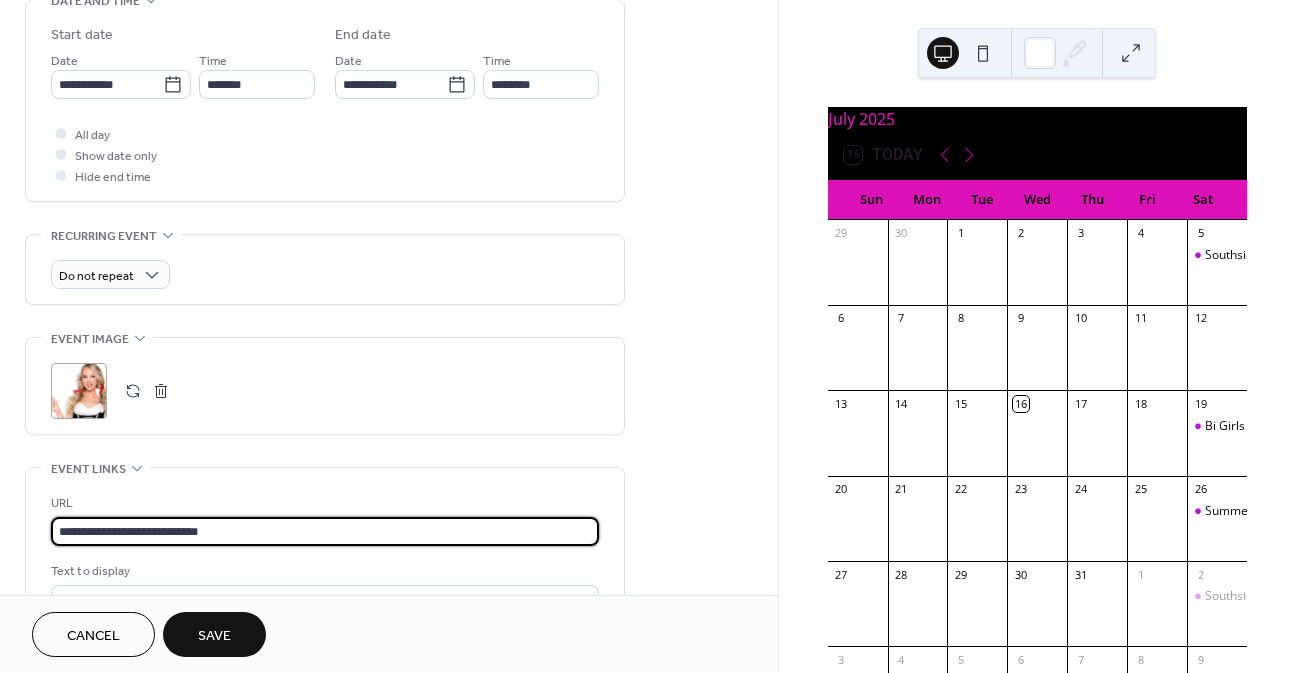 scroll, scrollTop: 958, scrollLeft: 0, axis: vertical 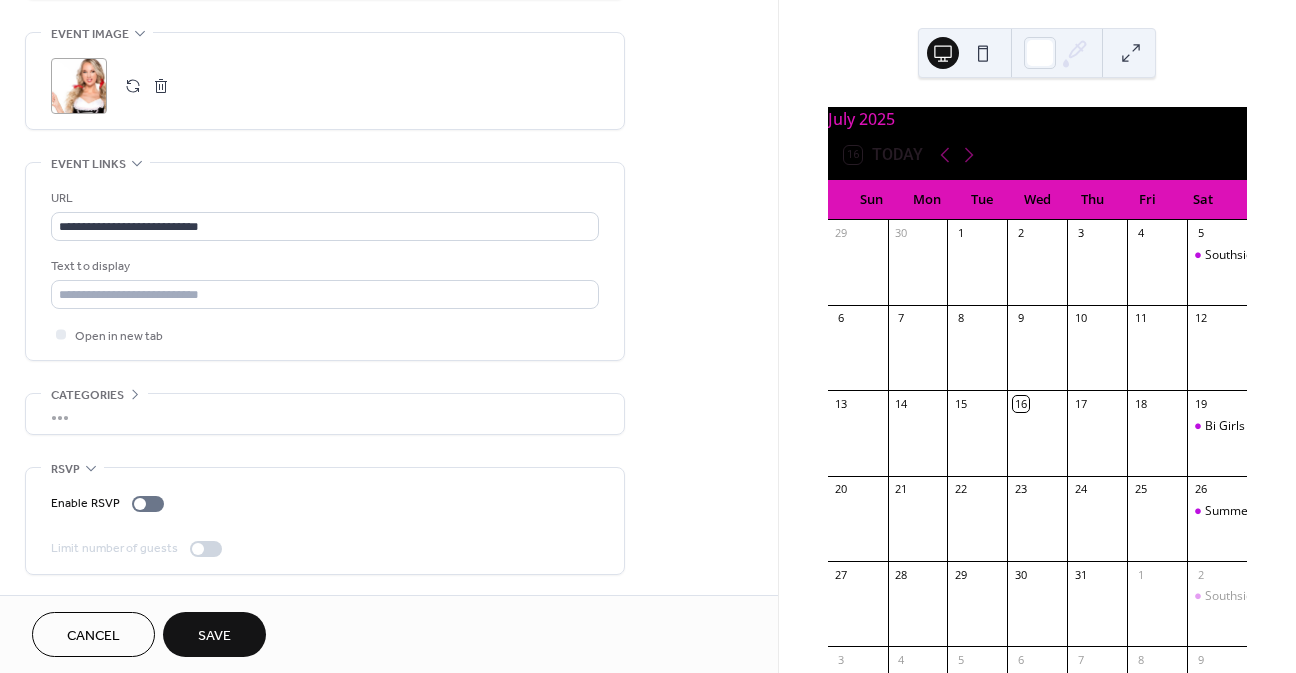 click on "•••" at bounding box center [325, 414] 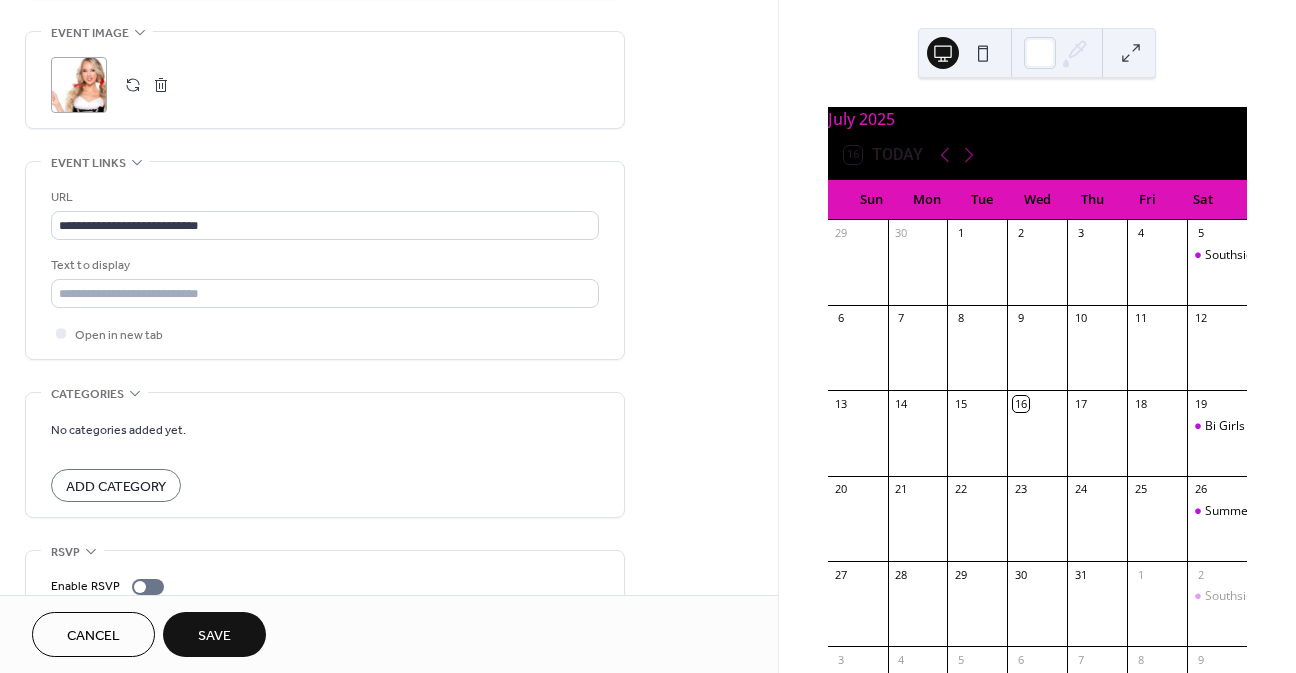 scroll, scrollTop: 1042, scrollLeft: 0, axis: vertical 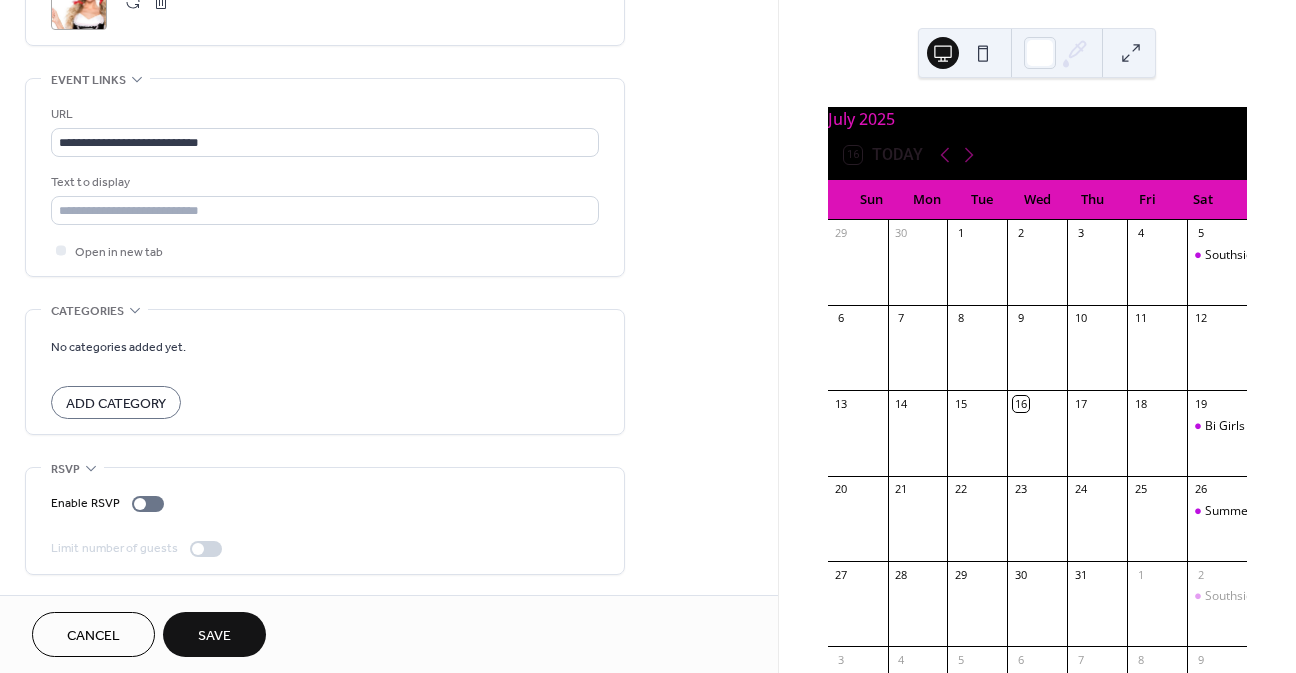 click on "Save" at bounding box center (214, 636) 